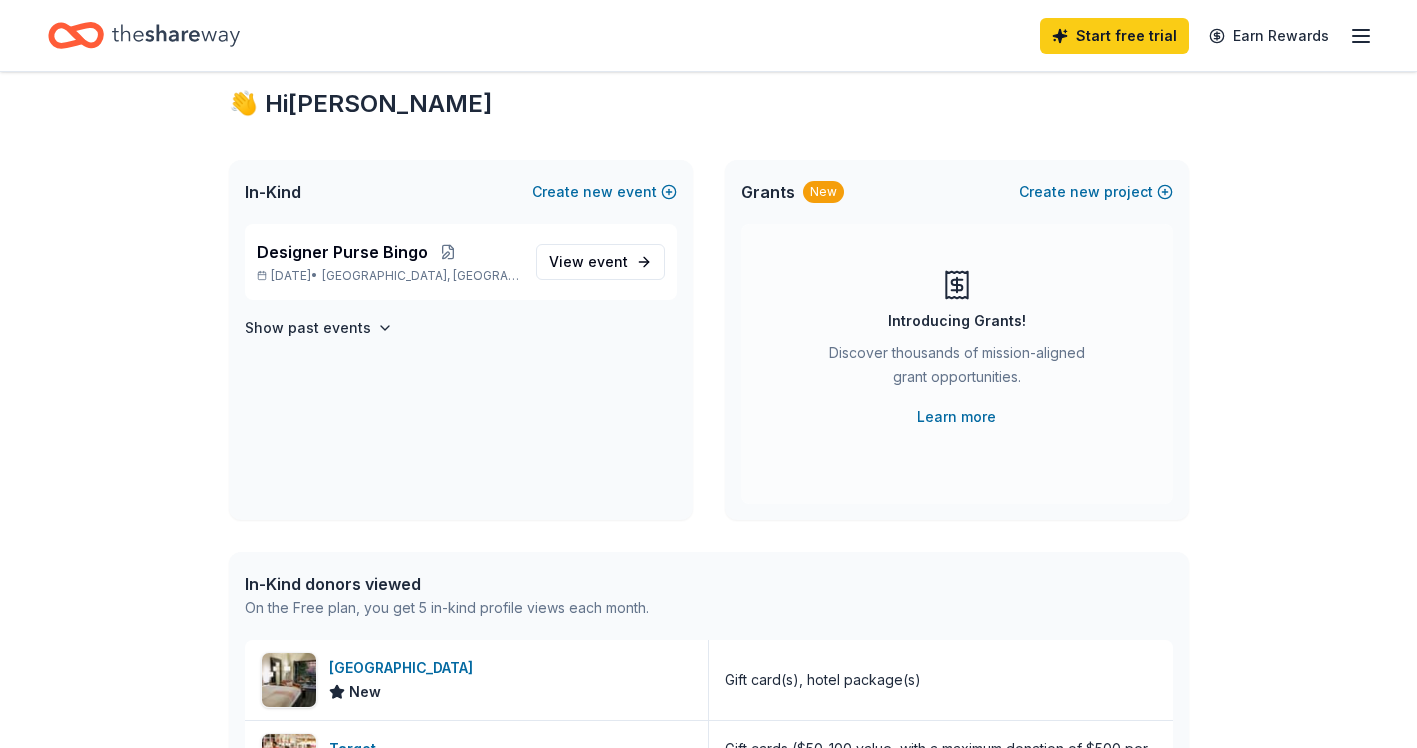 scroll, scrollTop: 0, scrollLeft: 0, axis: both 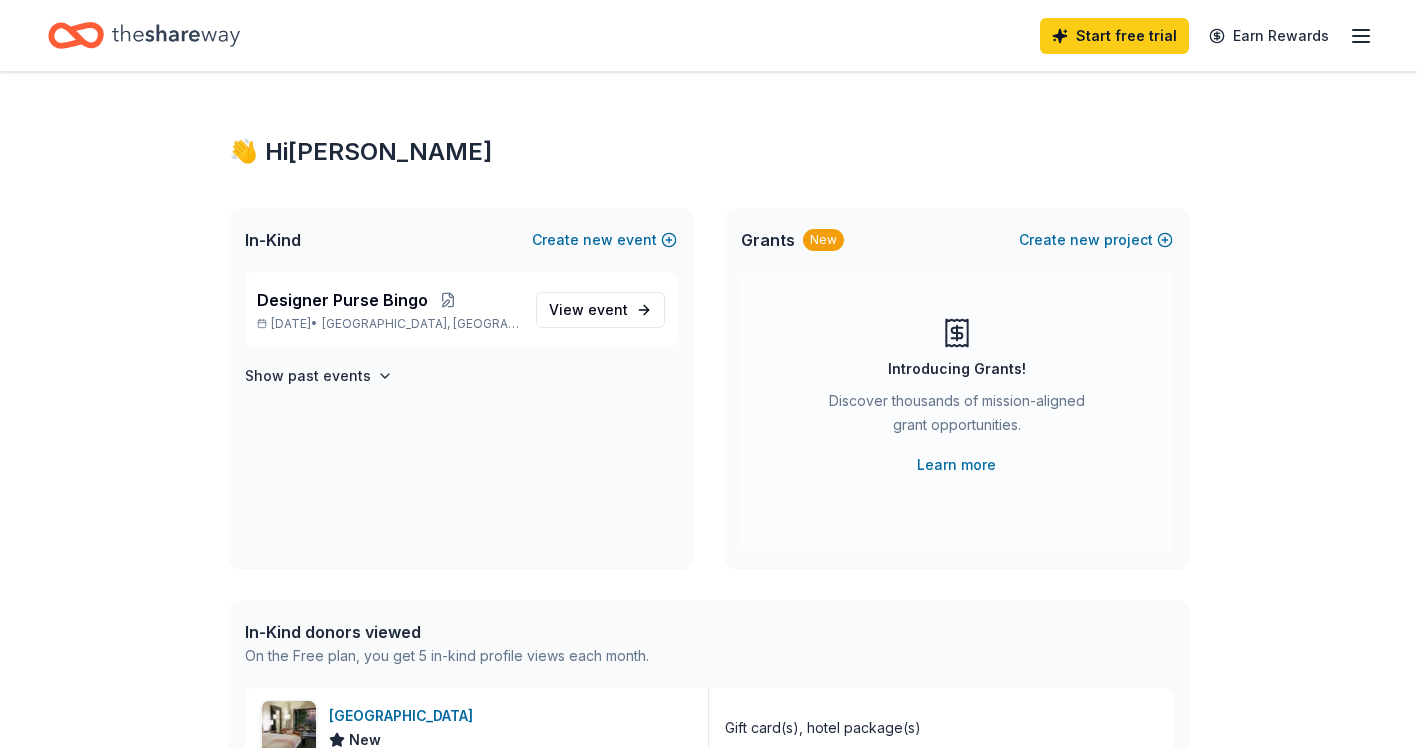 click 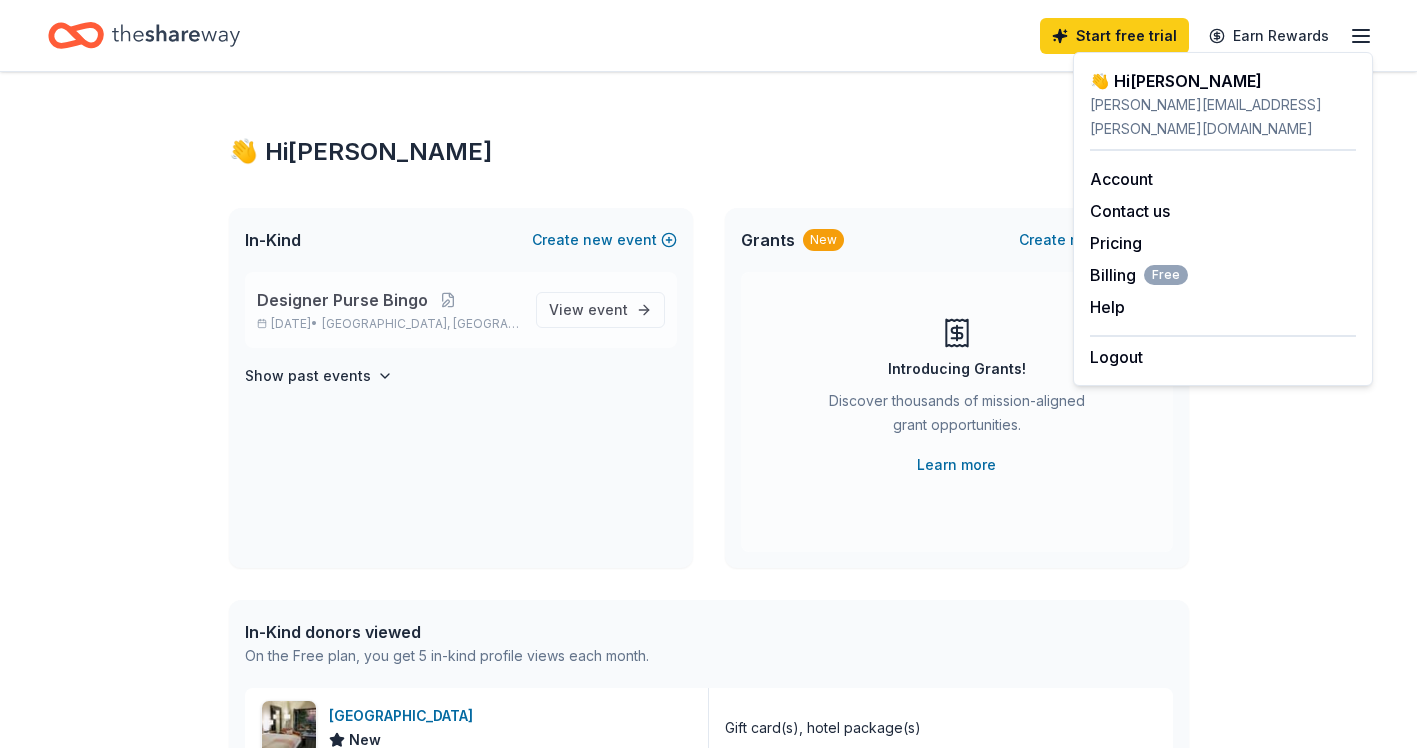 click on "Designer Purse Bingo" at bounding box center [342, 300] 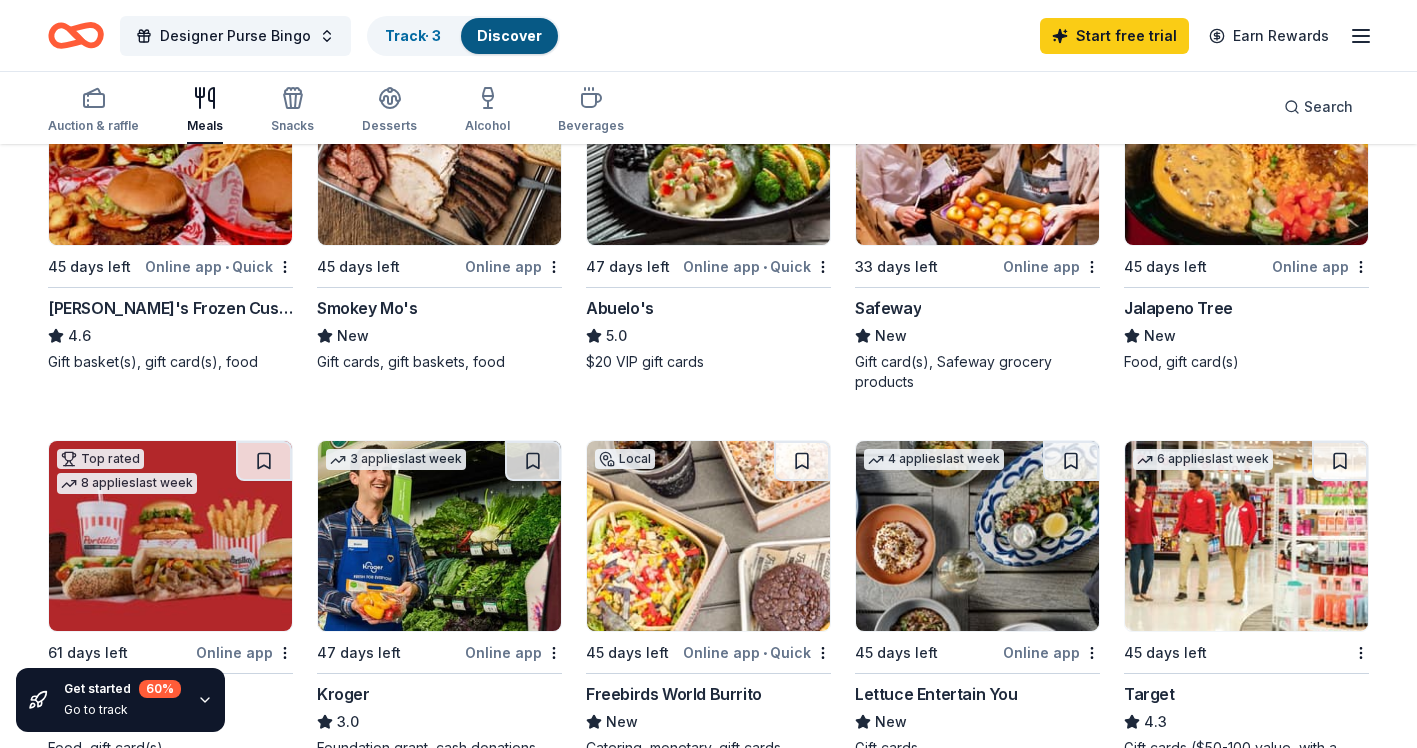 scroll, scrollTop: 500, scrollLeft: 0, axis: vertical 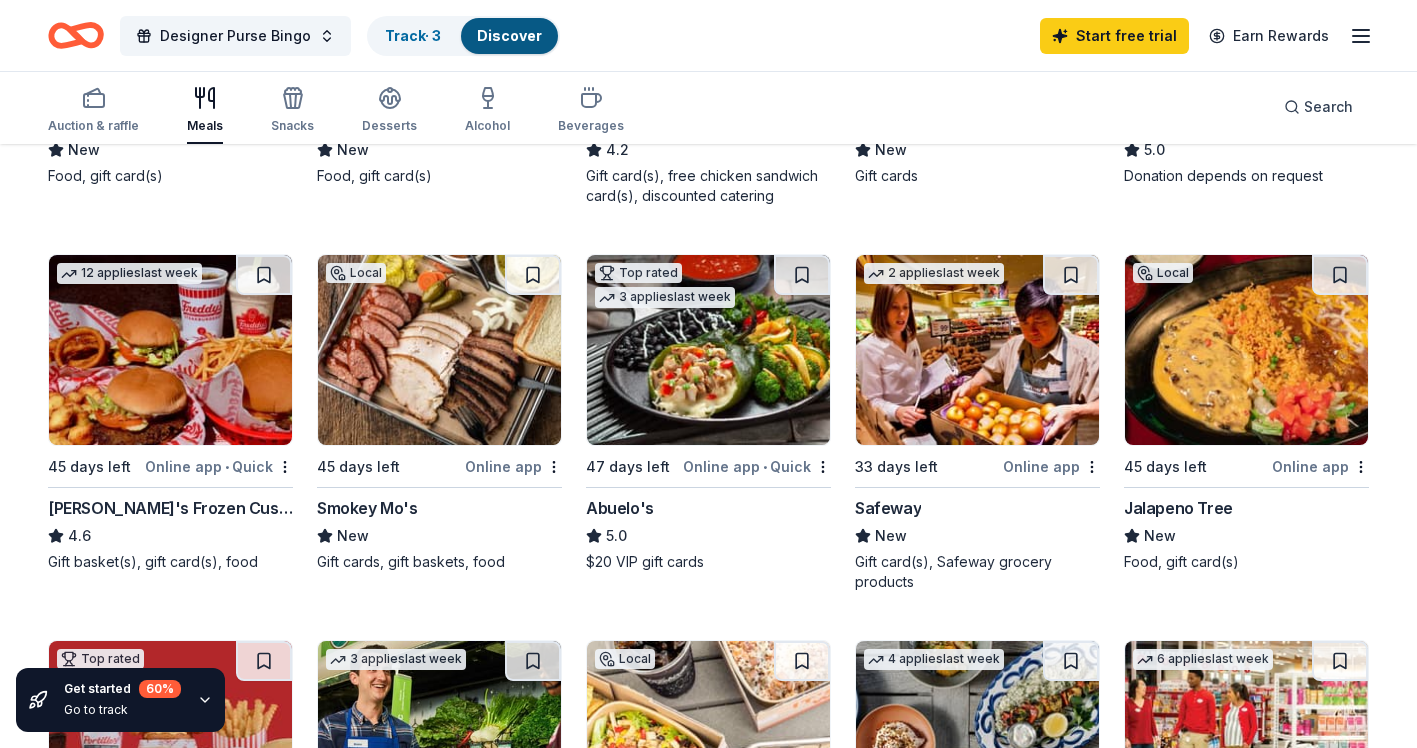 click at bounding box center (170, 350) 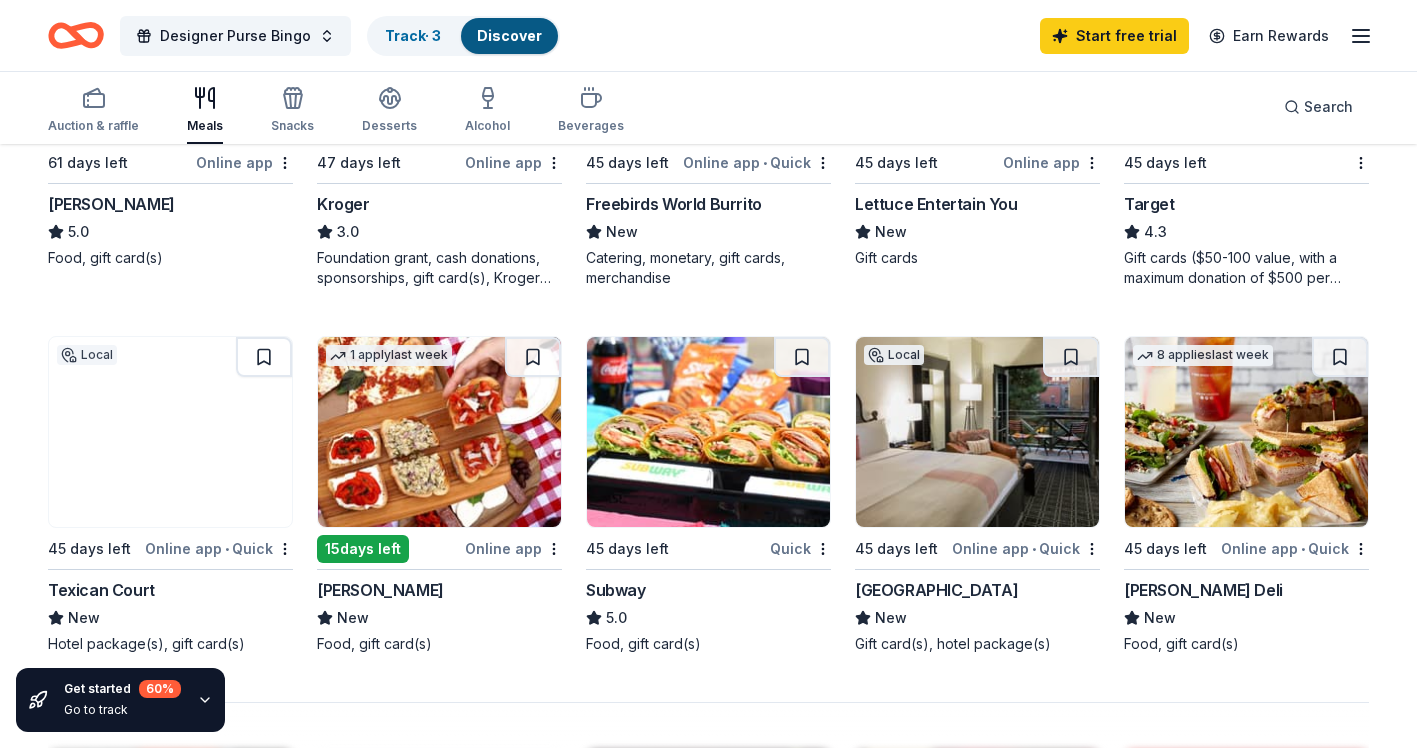 scroll, scrollTop: 1200, scrollLeft: 0, axis: vertical 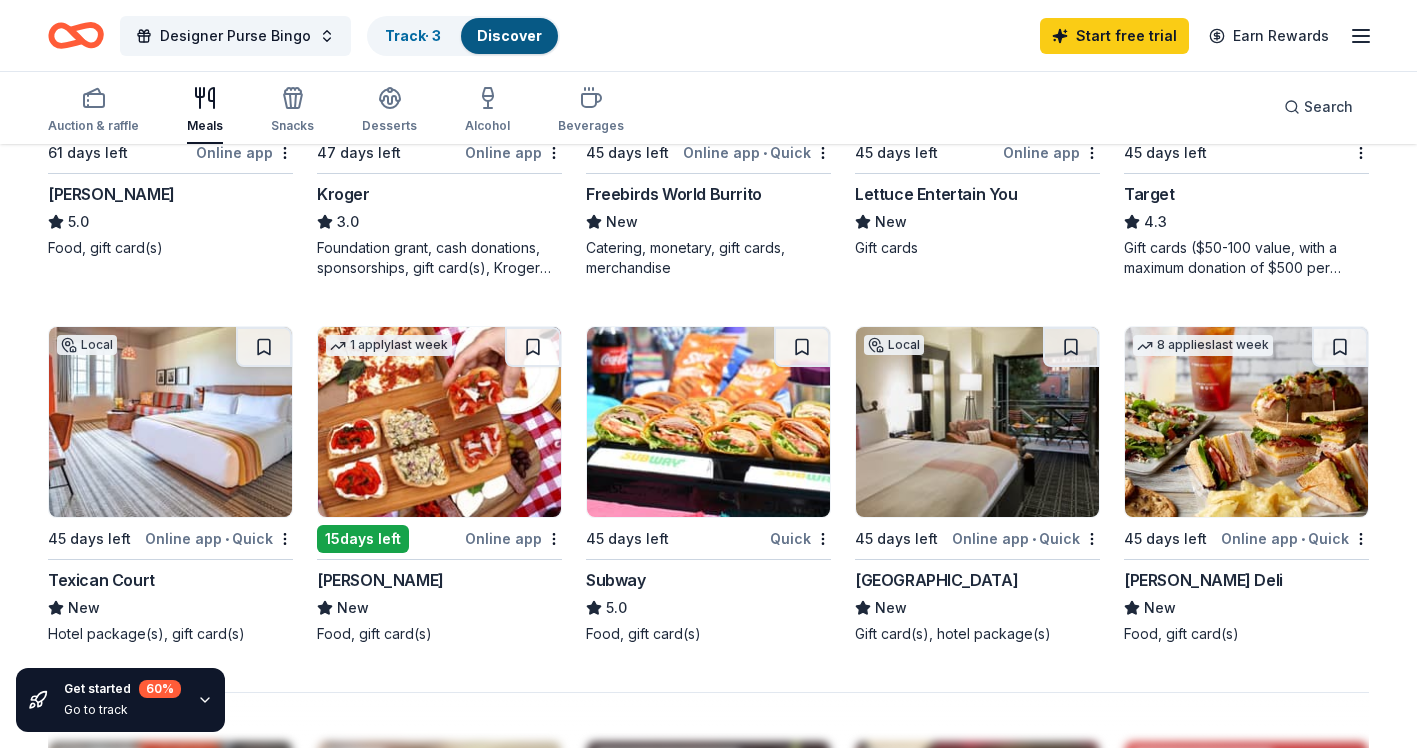 click at bounding box center [170, 422] 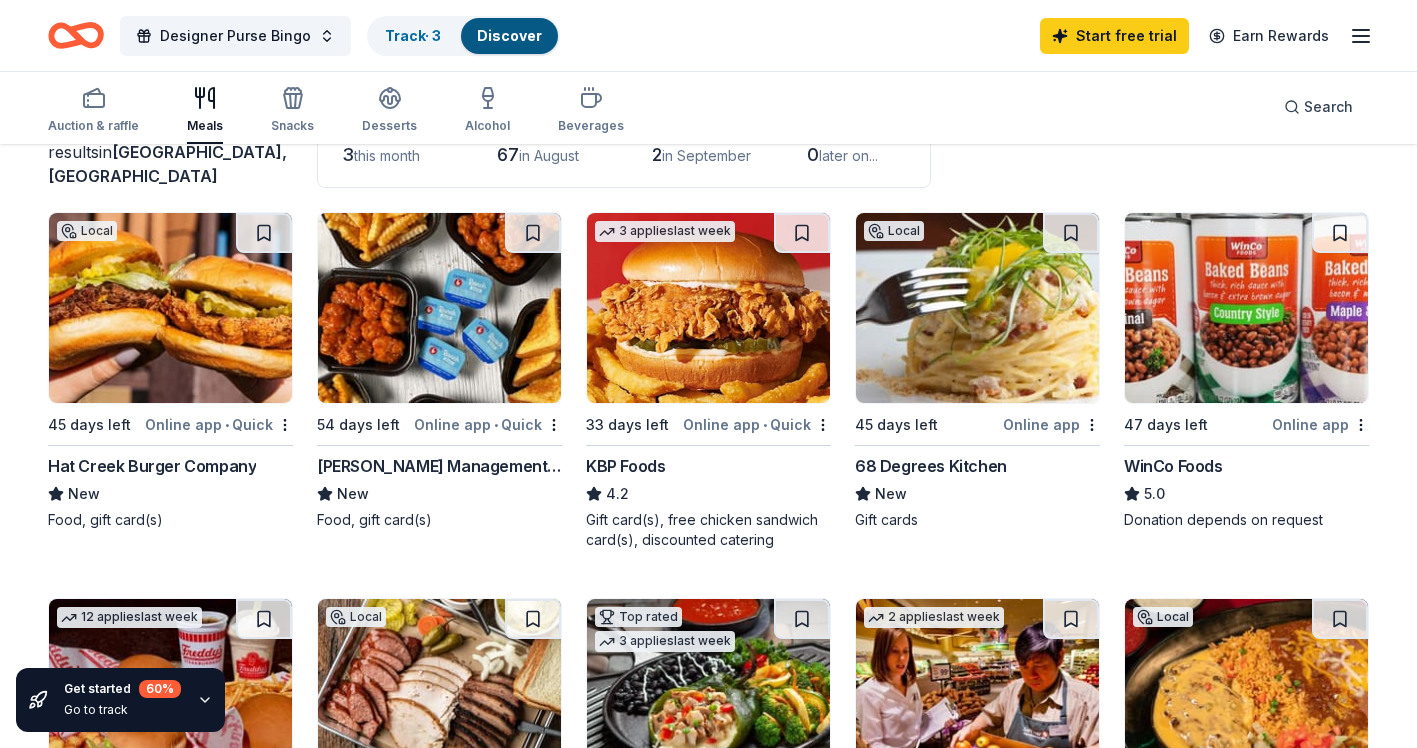 scroll, scrollTop: 0, scrollLeft: 0, axis: both 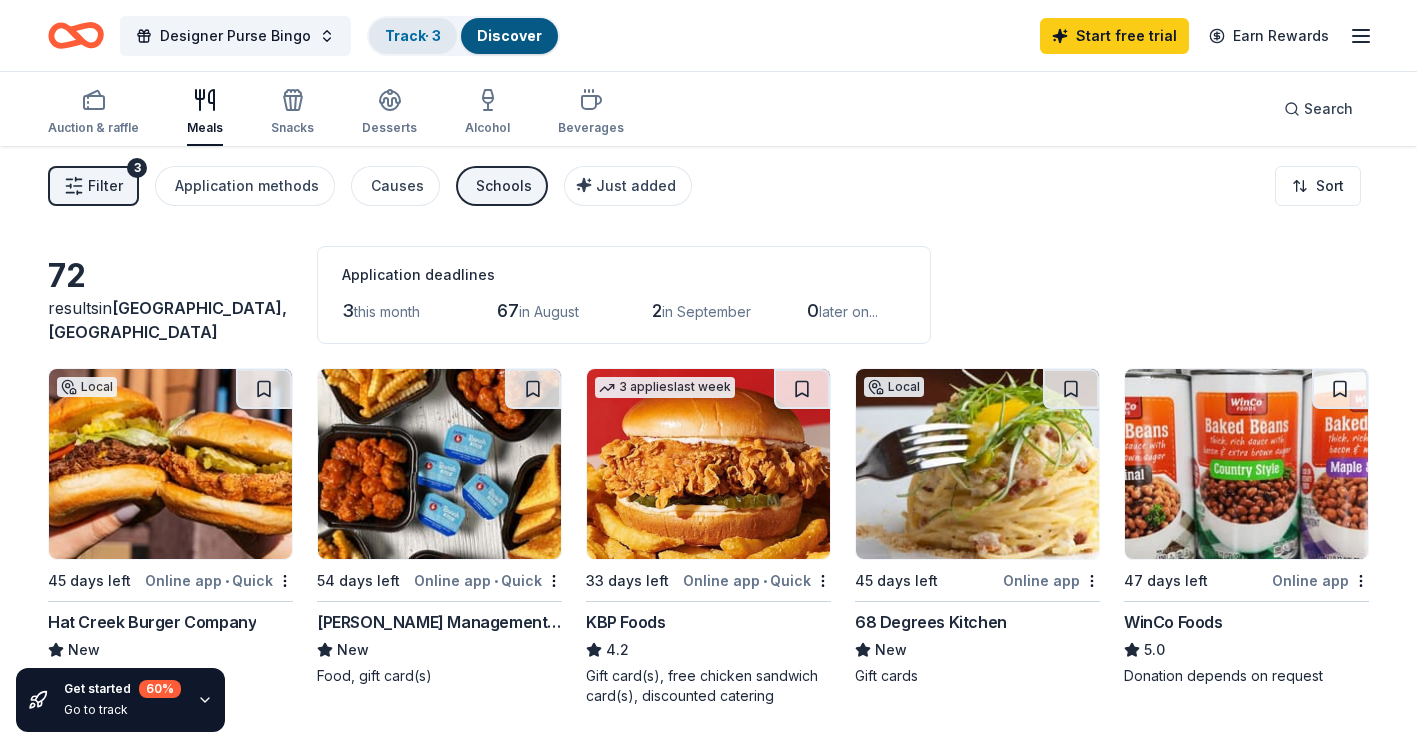 click on "Track  · 3" at bounding box center [413, 35] 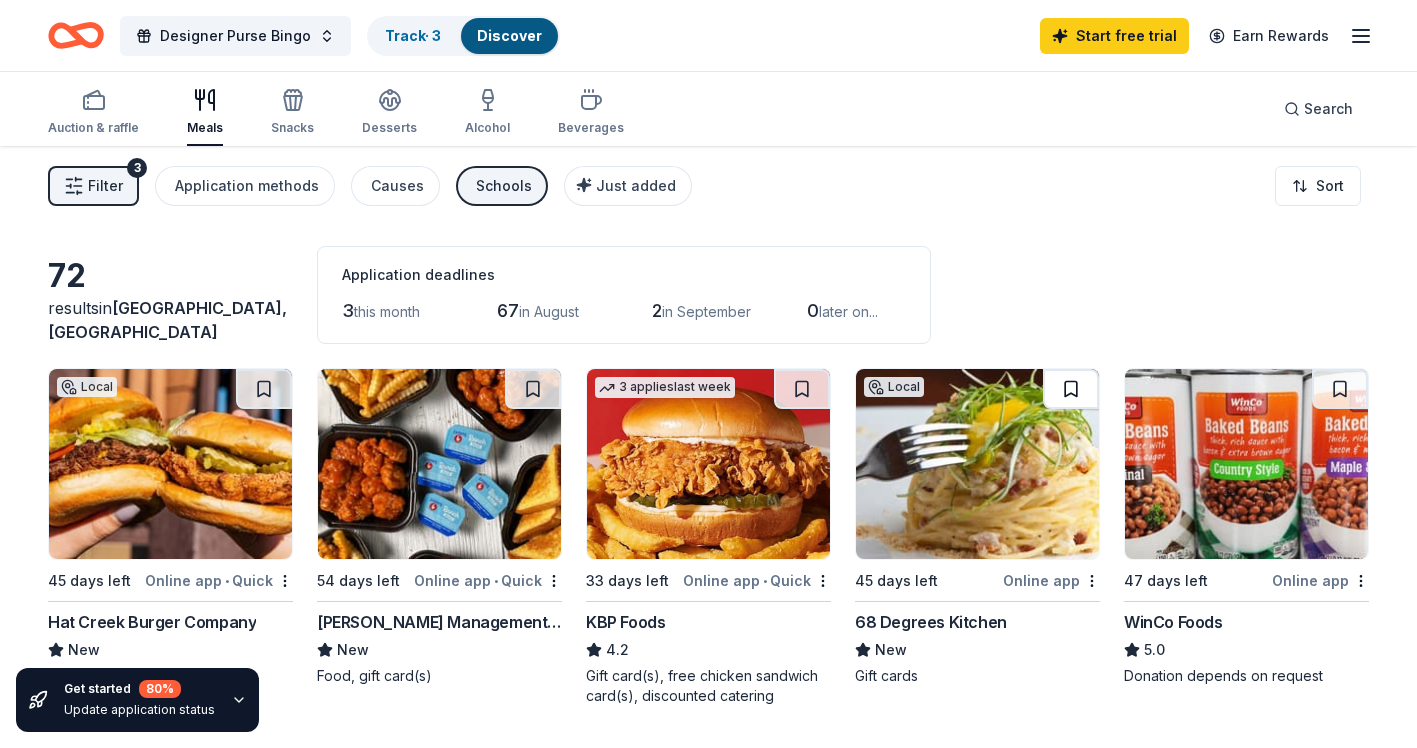 scroll, scrollTop: 1, scrollLeft: 0, axis: vertical 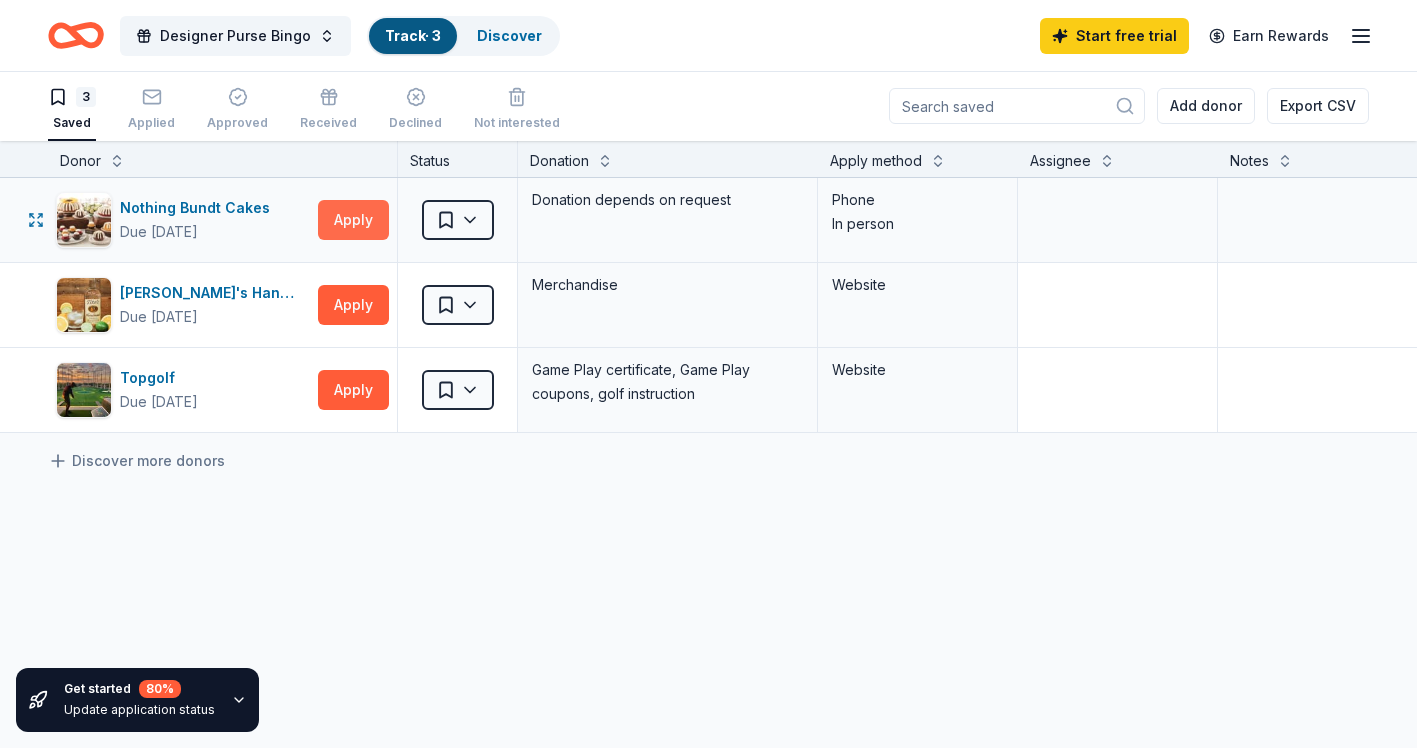 click on "Apply" at bounding box center [353, 220] 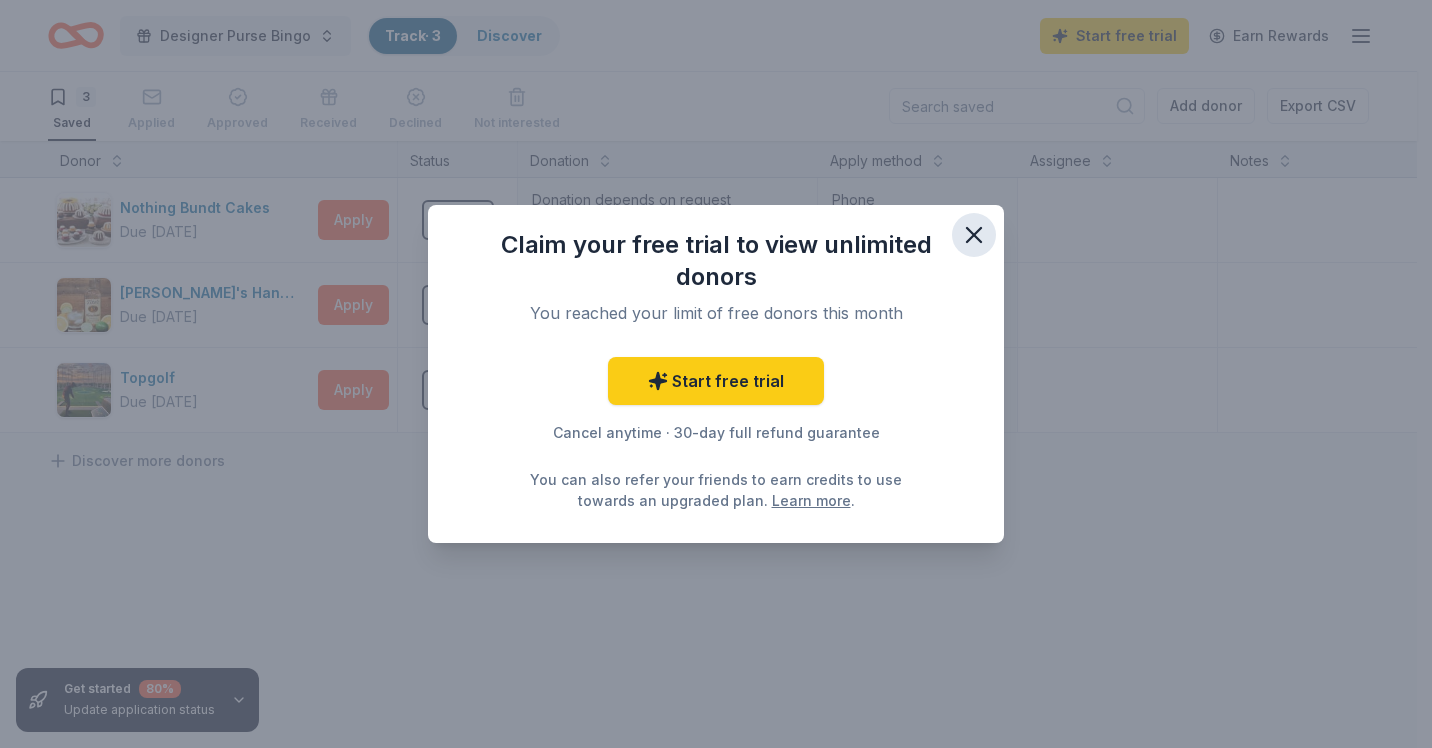 click 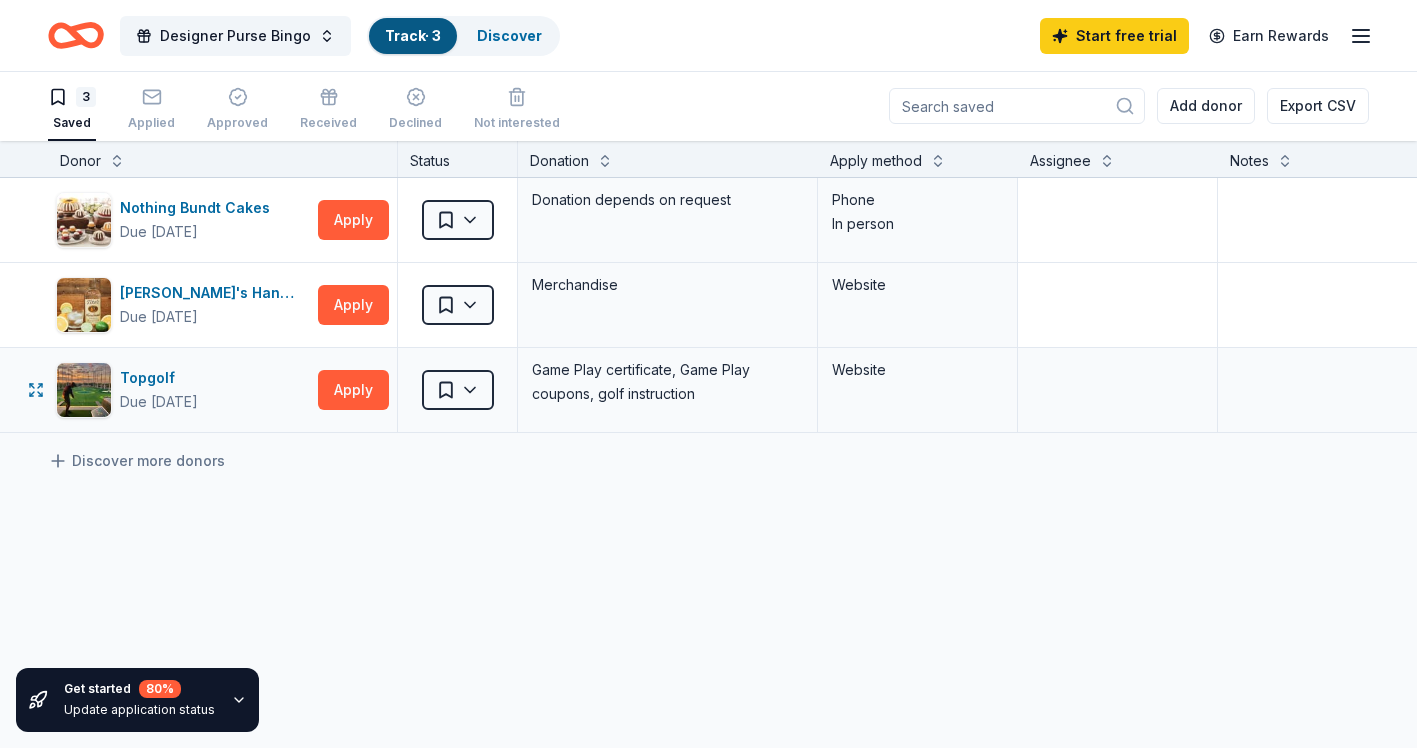 scroll, scrollTop: 0, scrollLeft: 0, axis: both 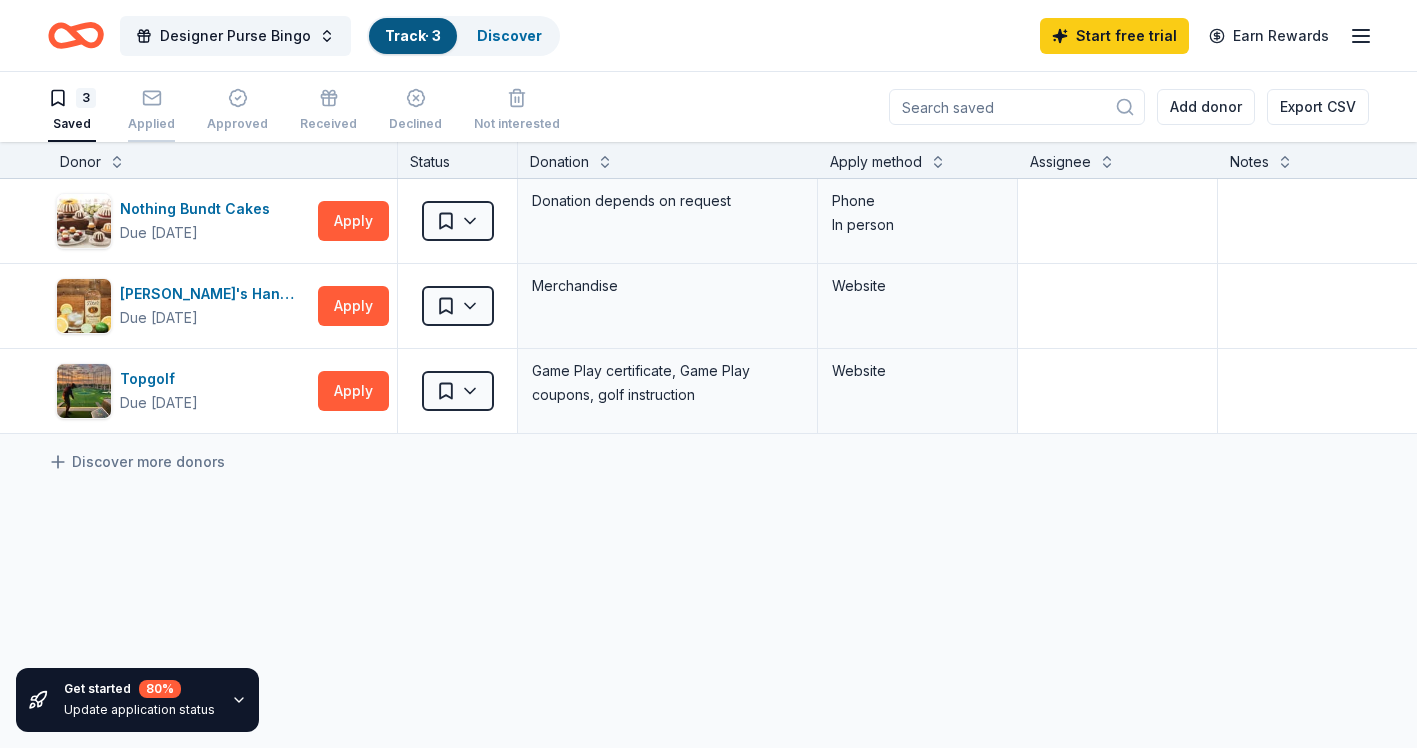 click on "Applied" at bounding box center [151, 110] 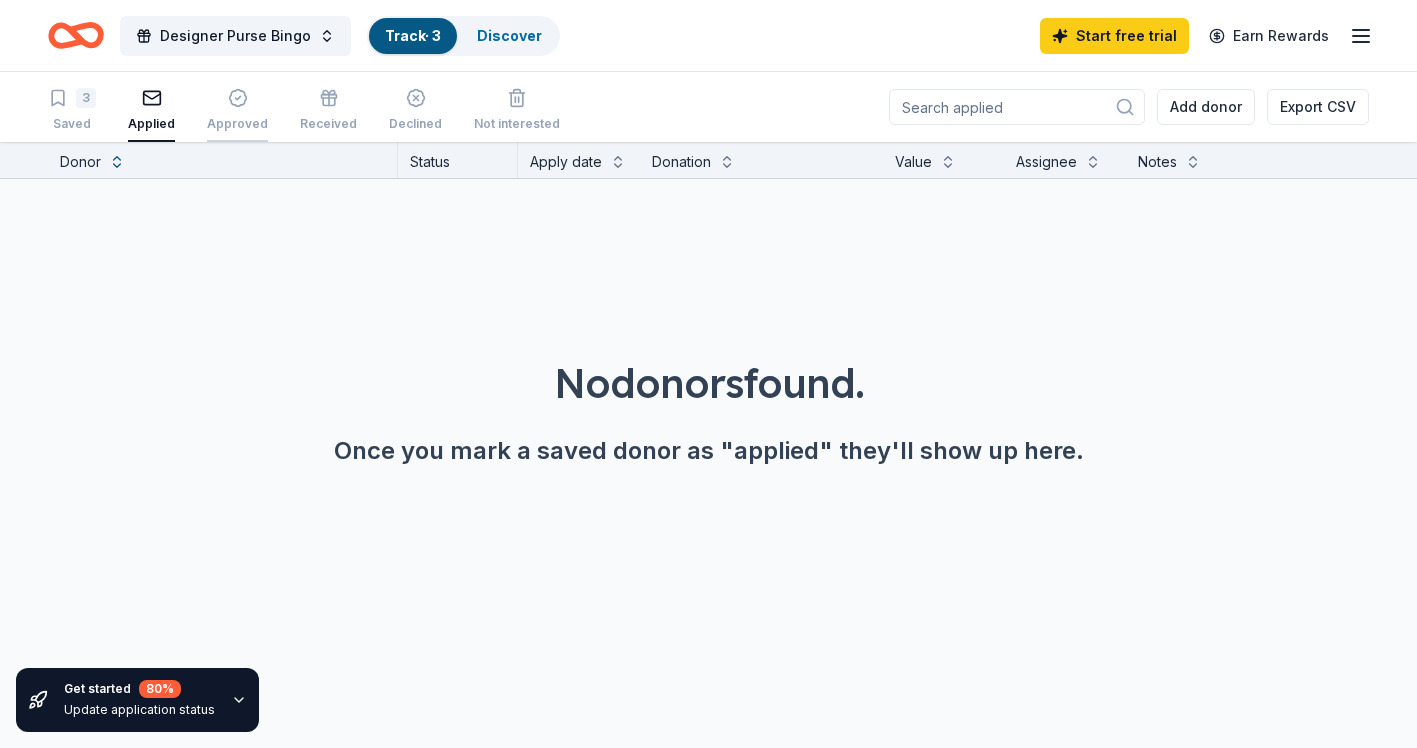 click on "Approved" at bounding box center [237, 124] 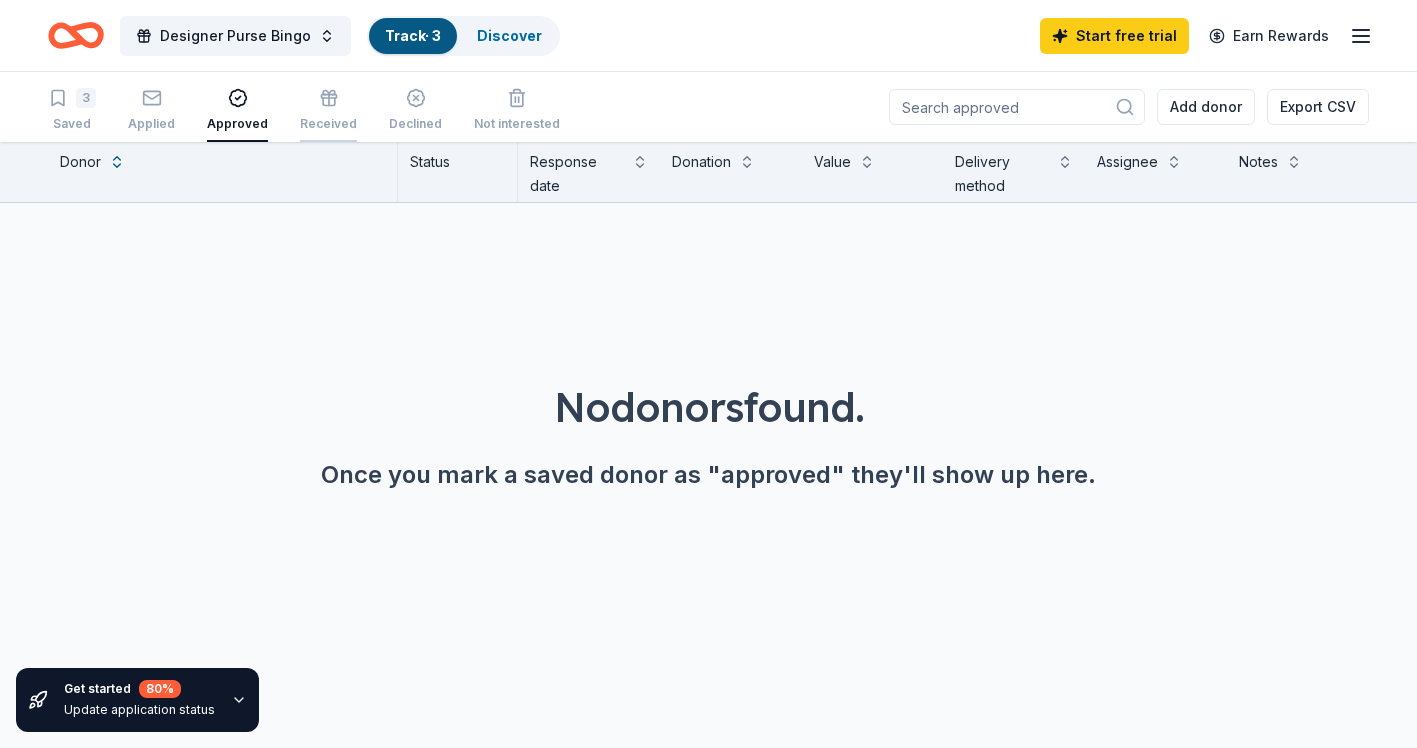 click 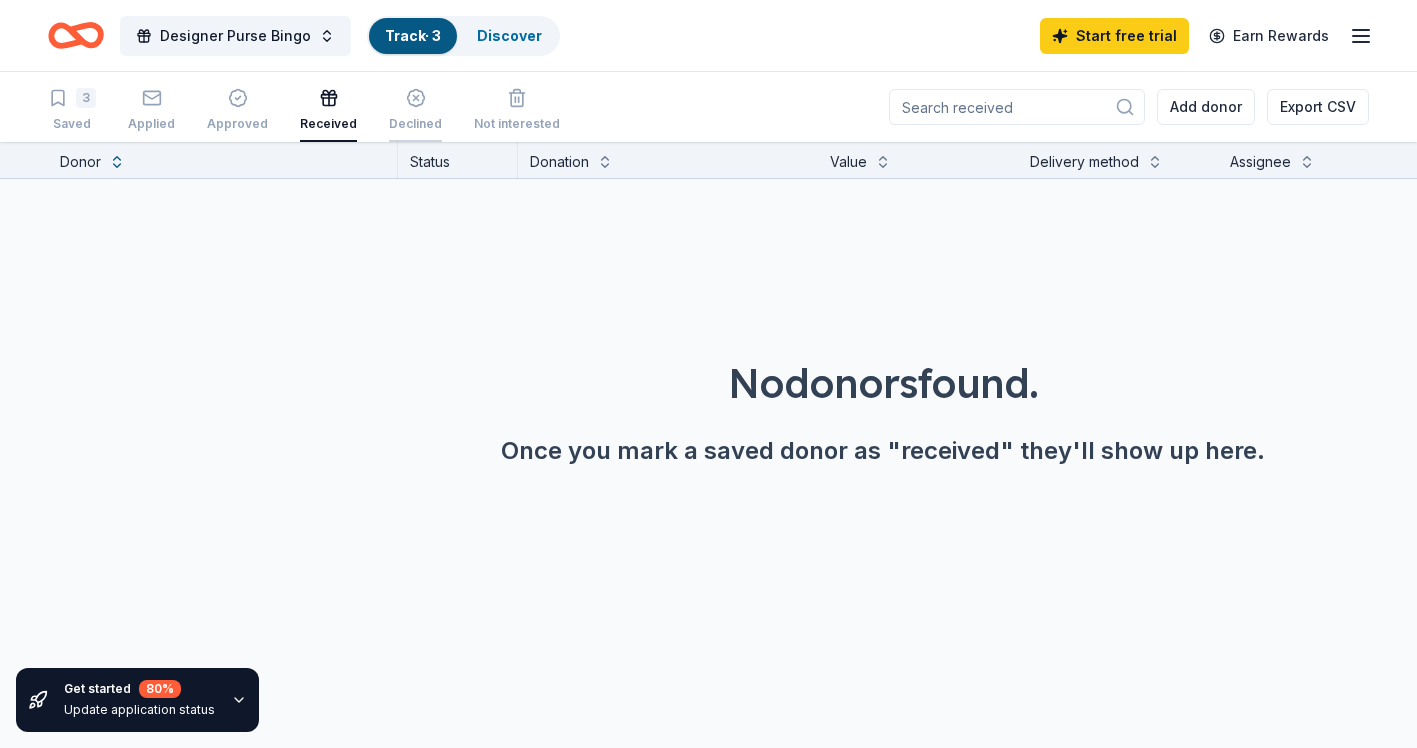 click on "Declined" at bounding box center [415, 110] 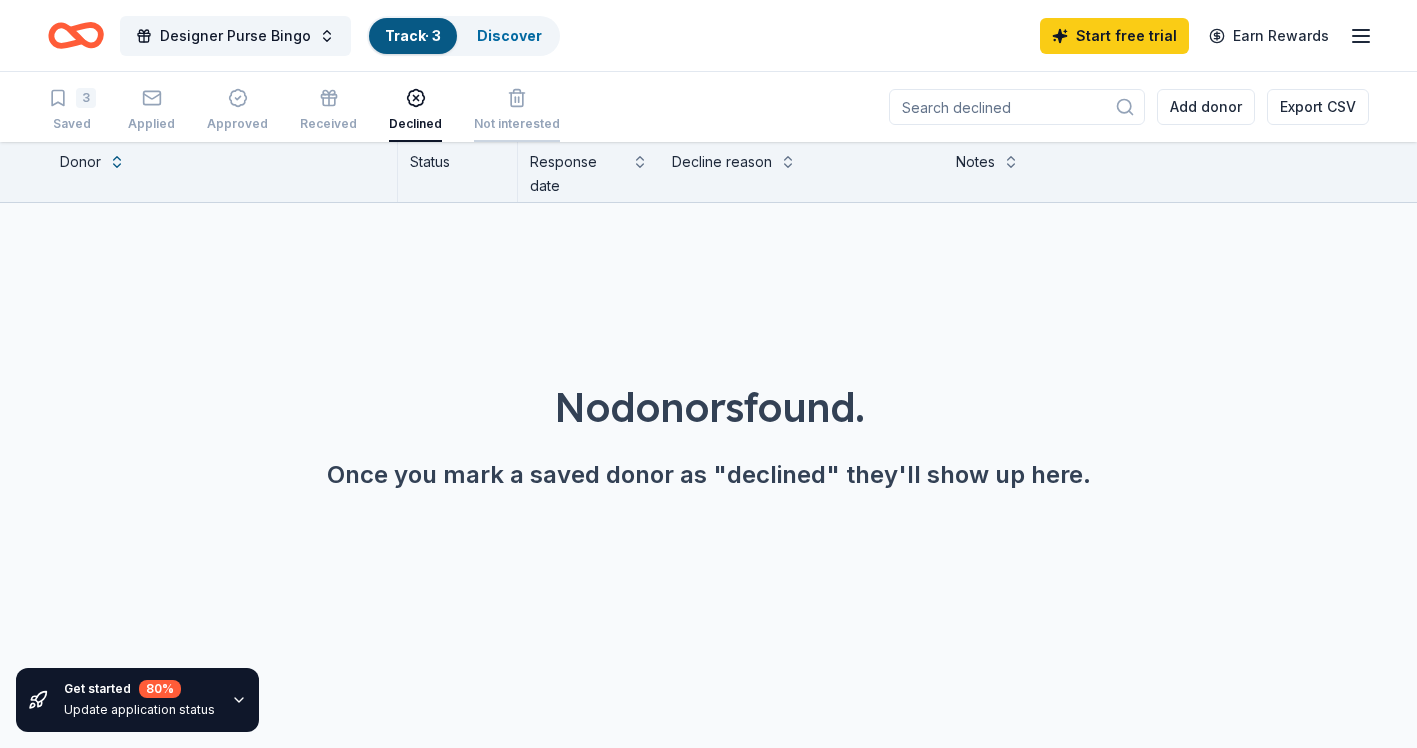 click 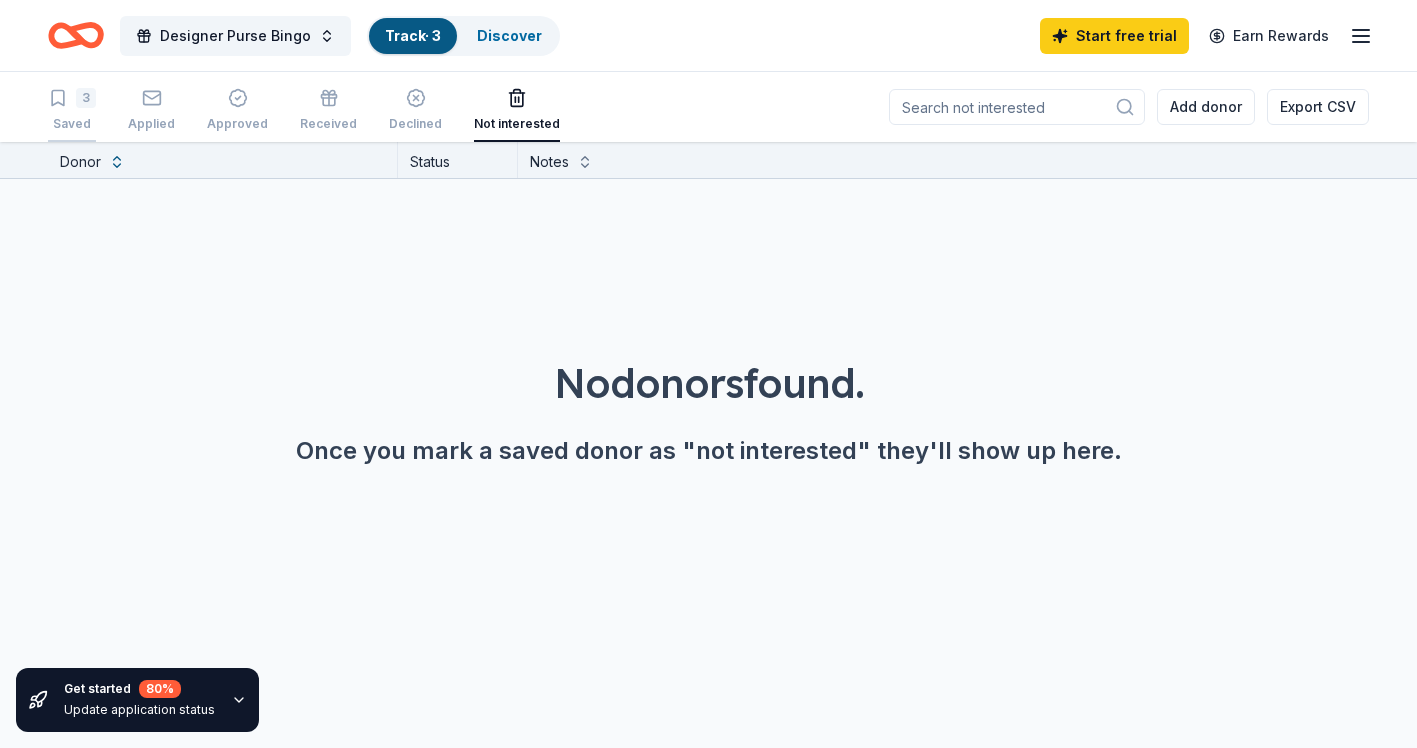 click 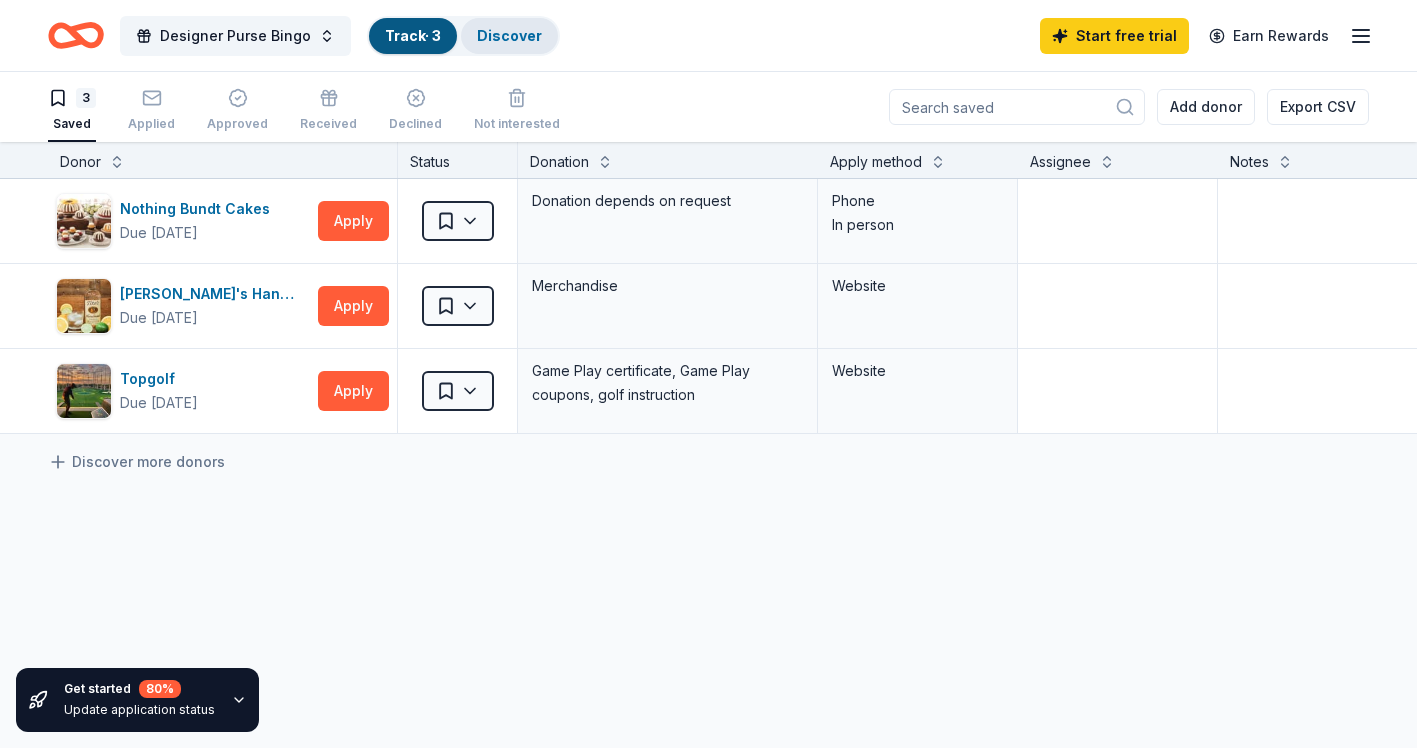 click on "Discover" at bounding box center [509, 35] 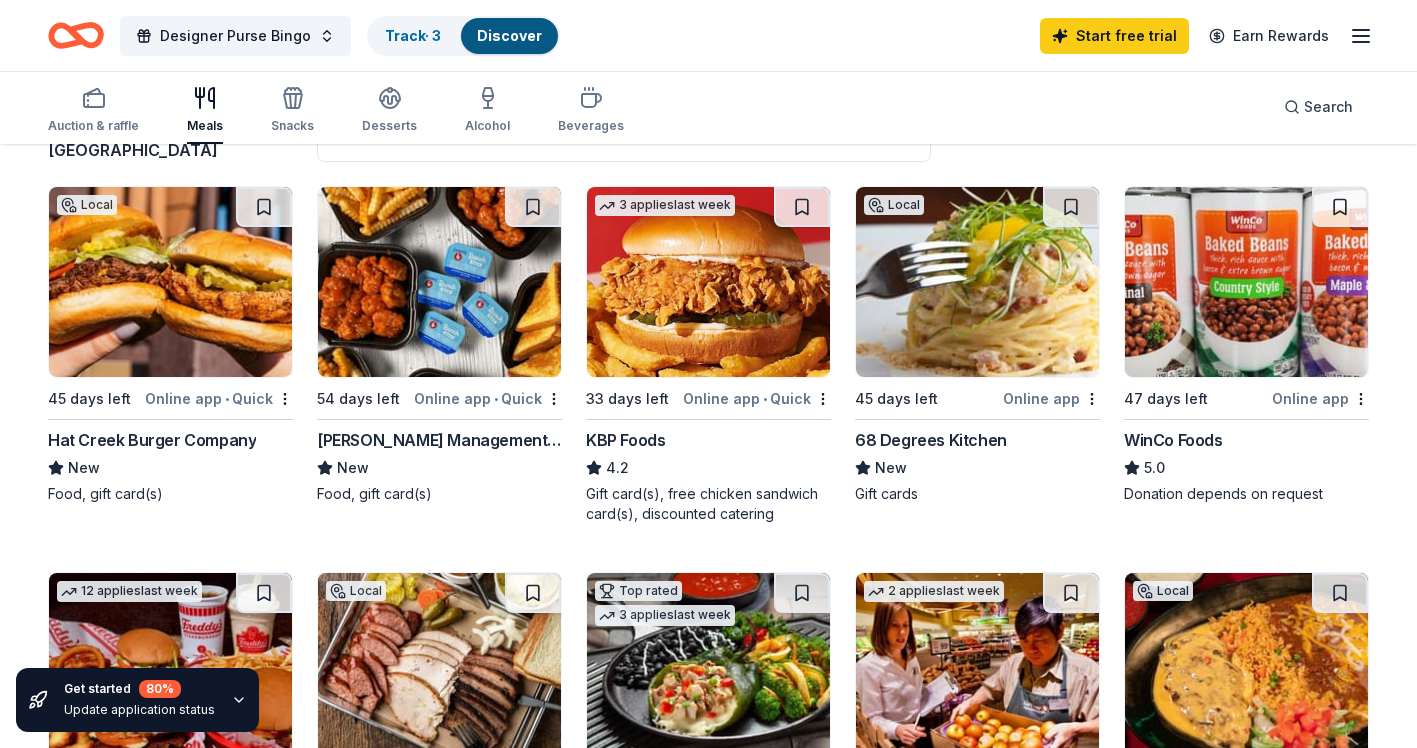scroll, scrollTop: 0, scrollLeft: 0, axis: both 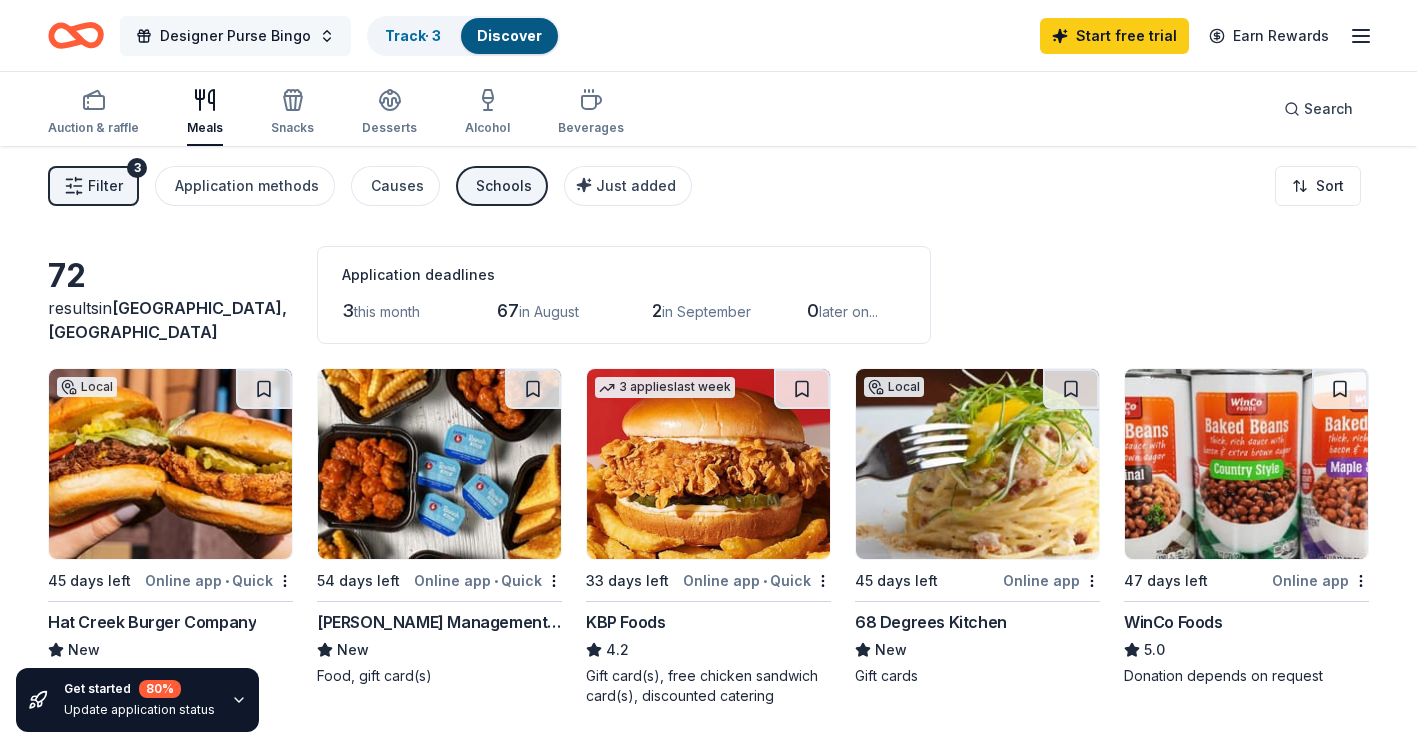 click on "Designer Purse Bingo" at bounding box center [235, 36] 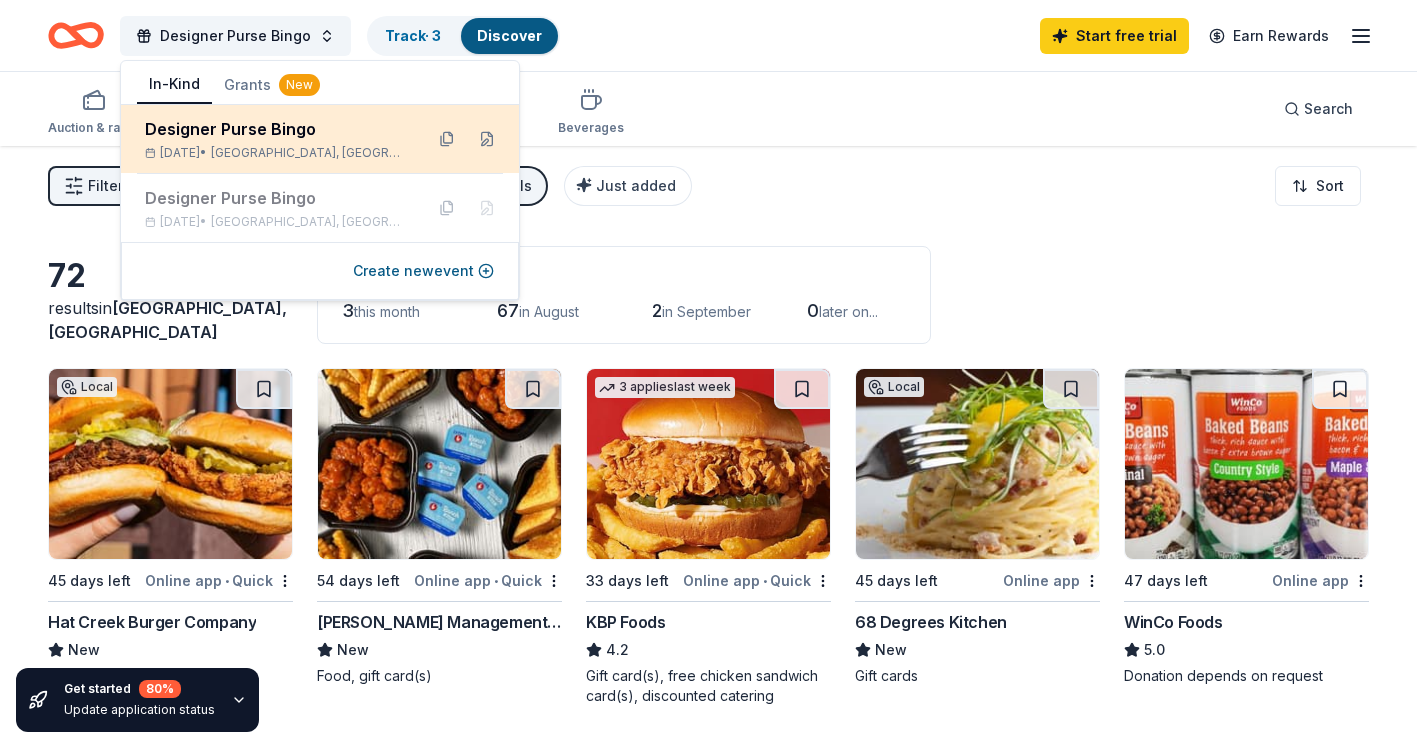 click on "Designer Purse Bingo [DATE]  •  [GEOGRAPHIC_DATA], [GEOGRAPHIC_DATA]" at bounding box center (276, 139) 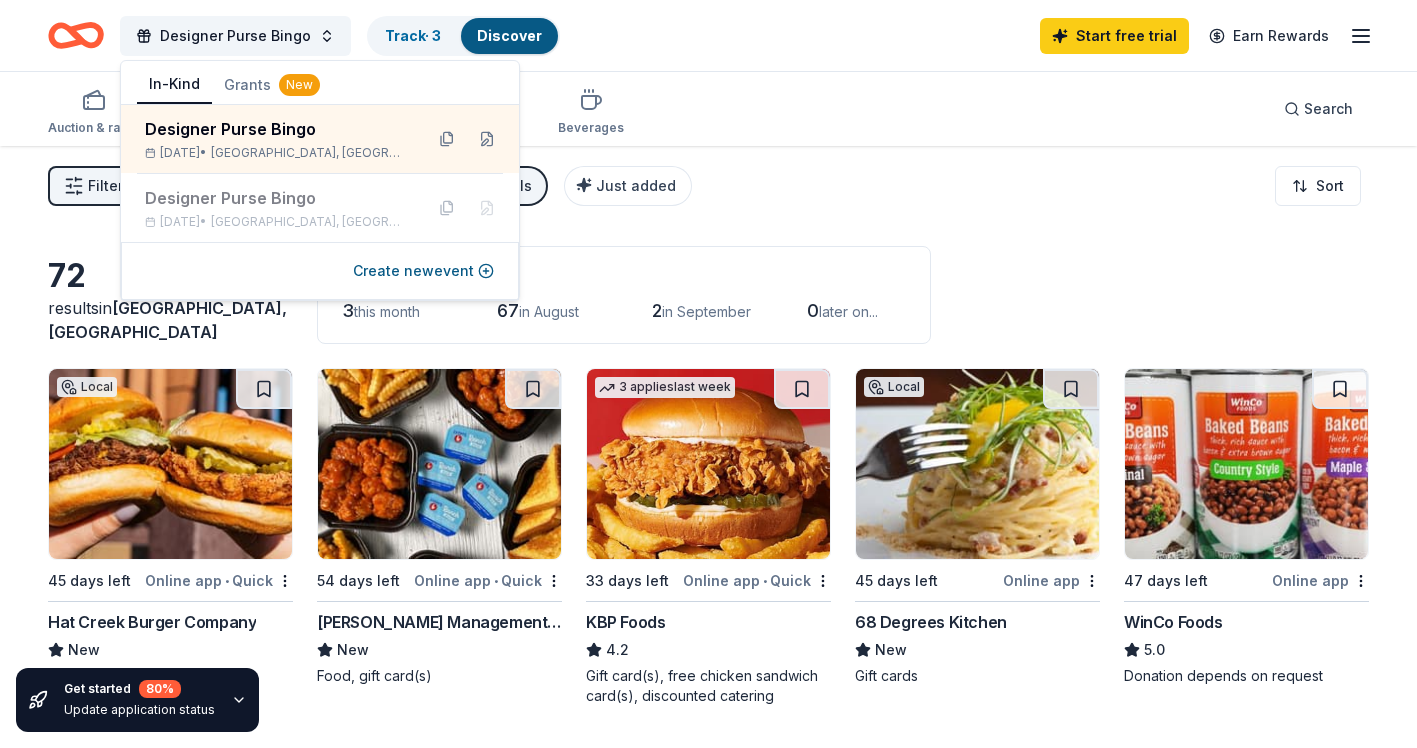 click on "Grants New" at bounding box center [272, 85] 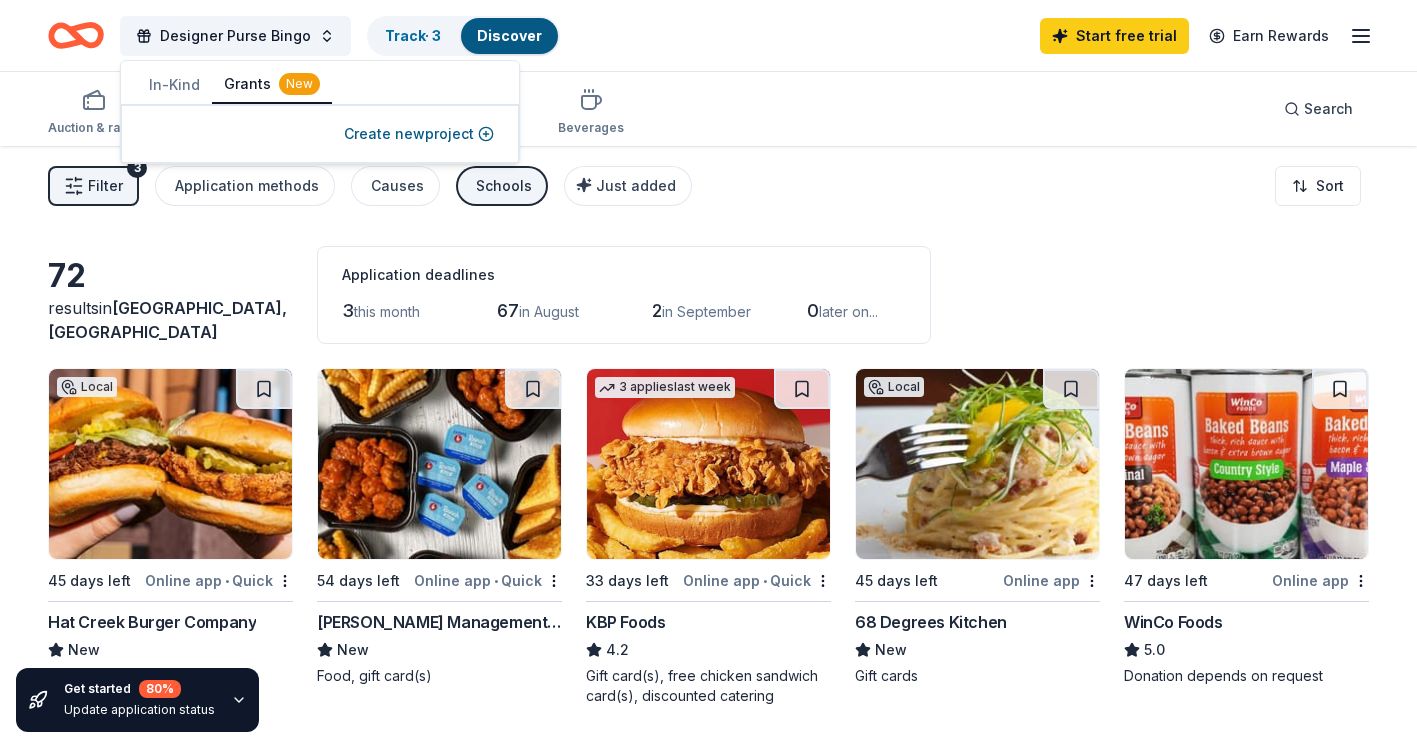 click on "In-Kind" at bounding box center (174, 85) 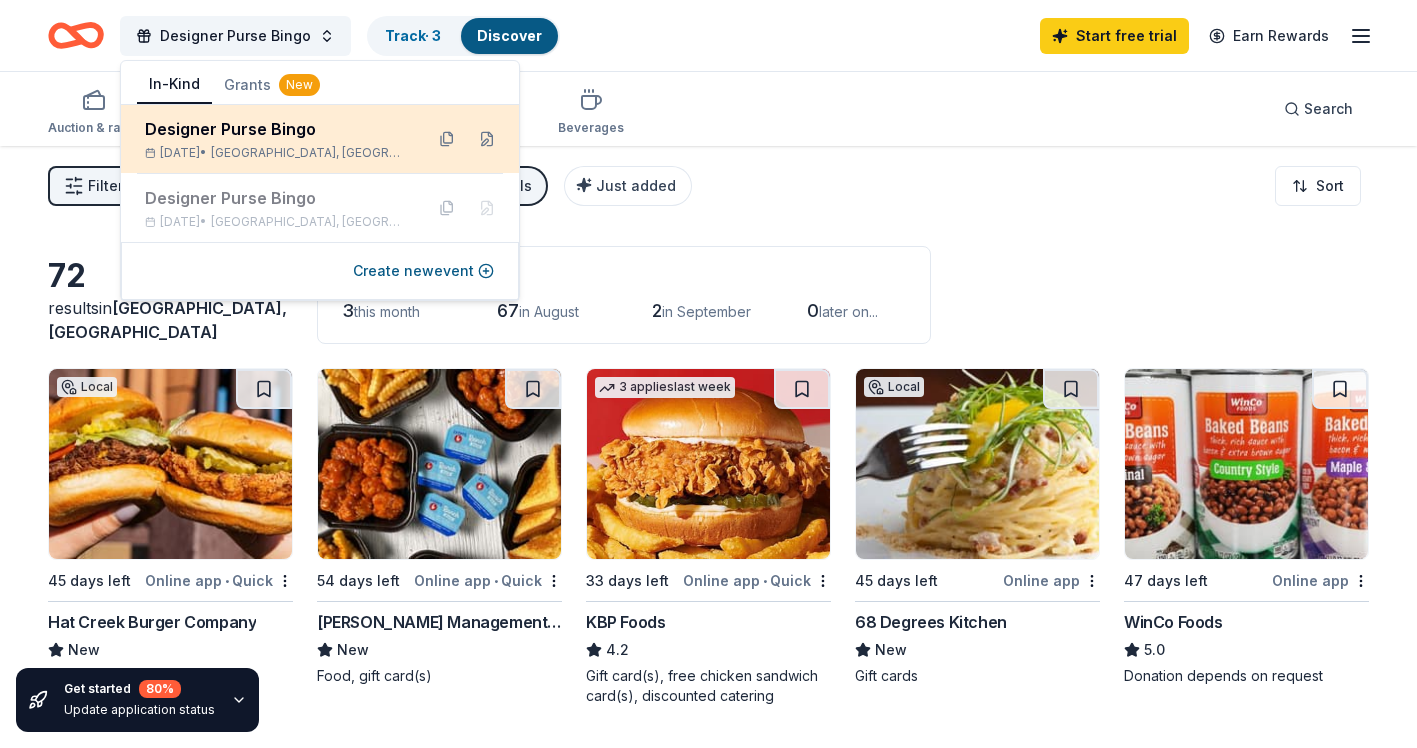 click on "Designer Purse Bingo" at bounding box center [276, 129] 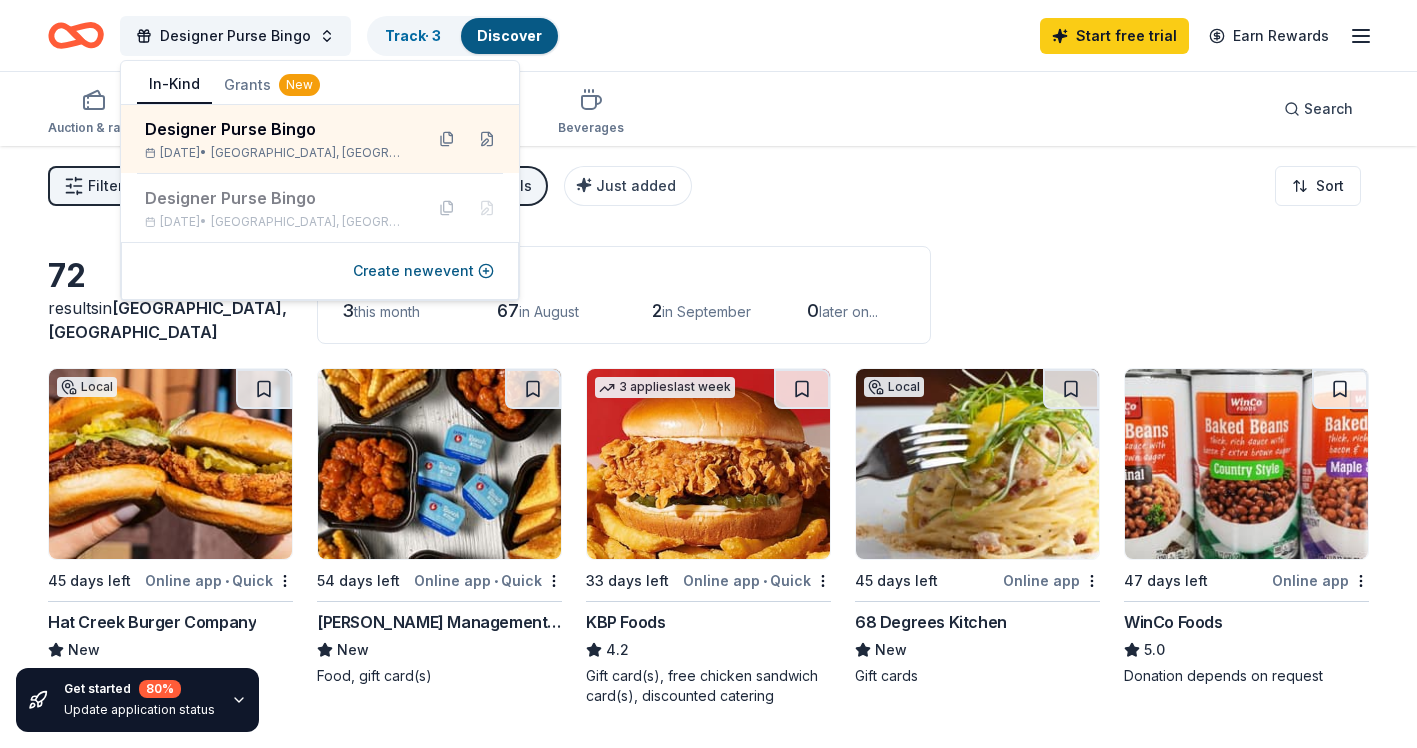 click 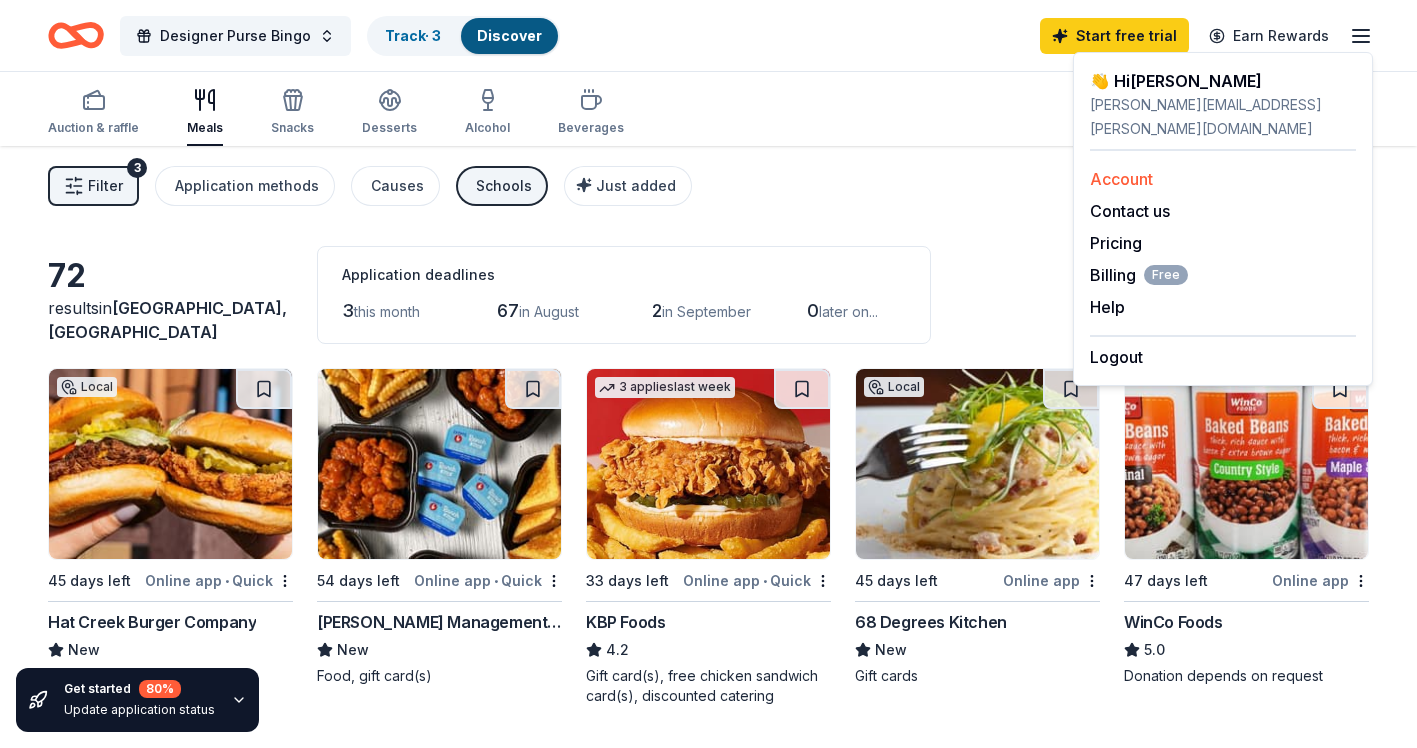 click on "Account" at bounding box center [1121, 179] 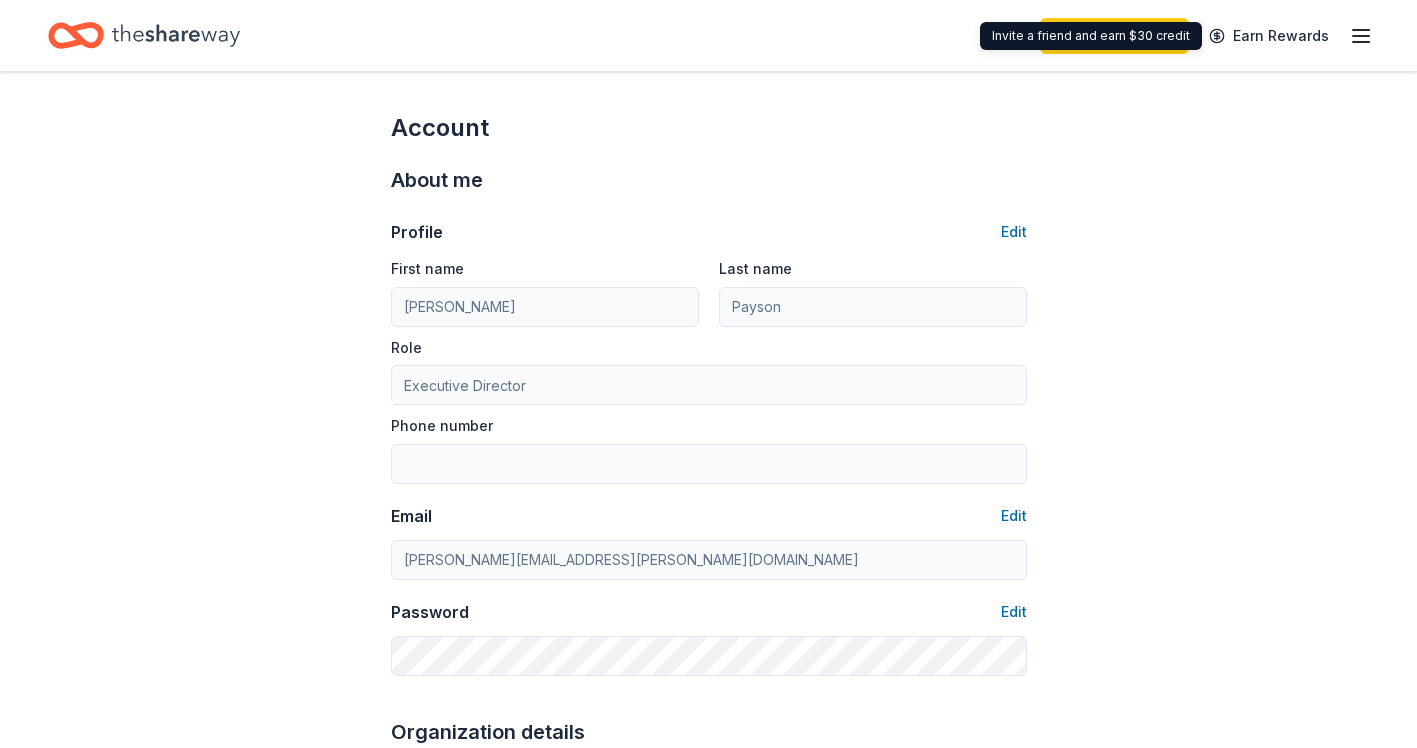 click 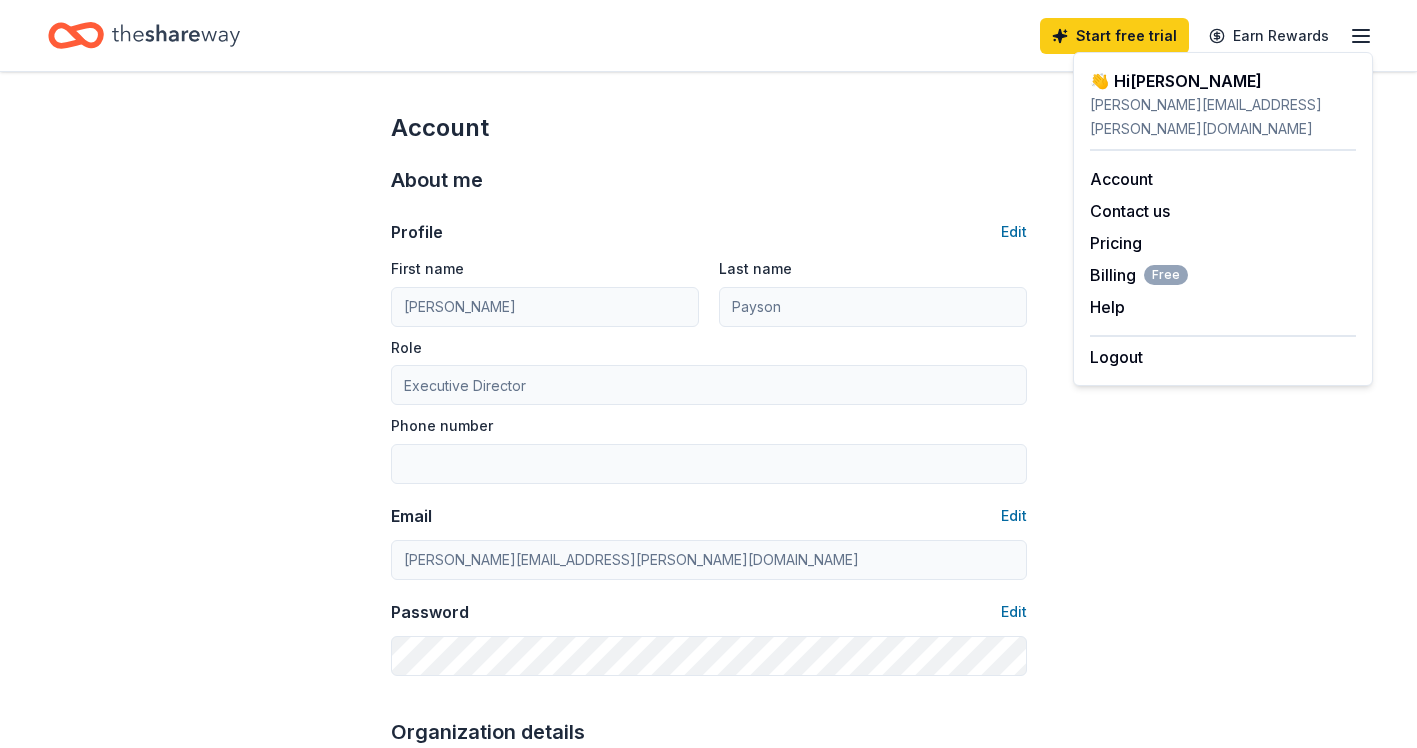 click on "👋 Hi  [PERSON_NAME]" at bounding box center [1223, 81] 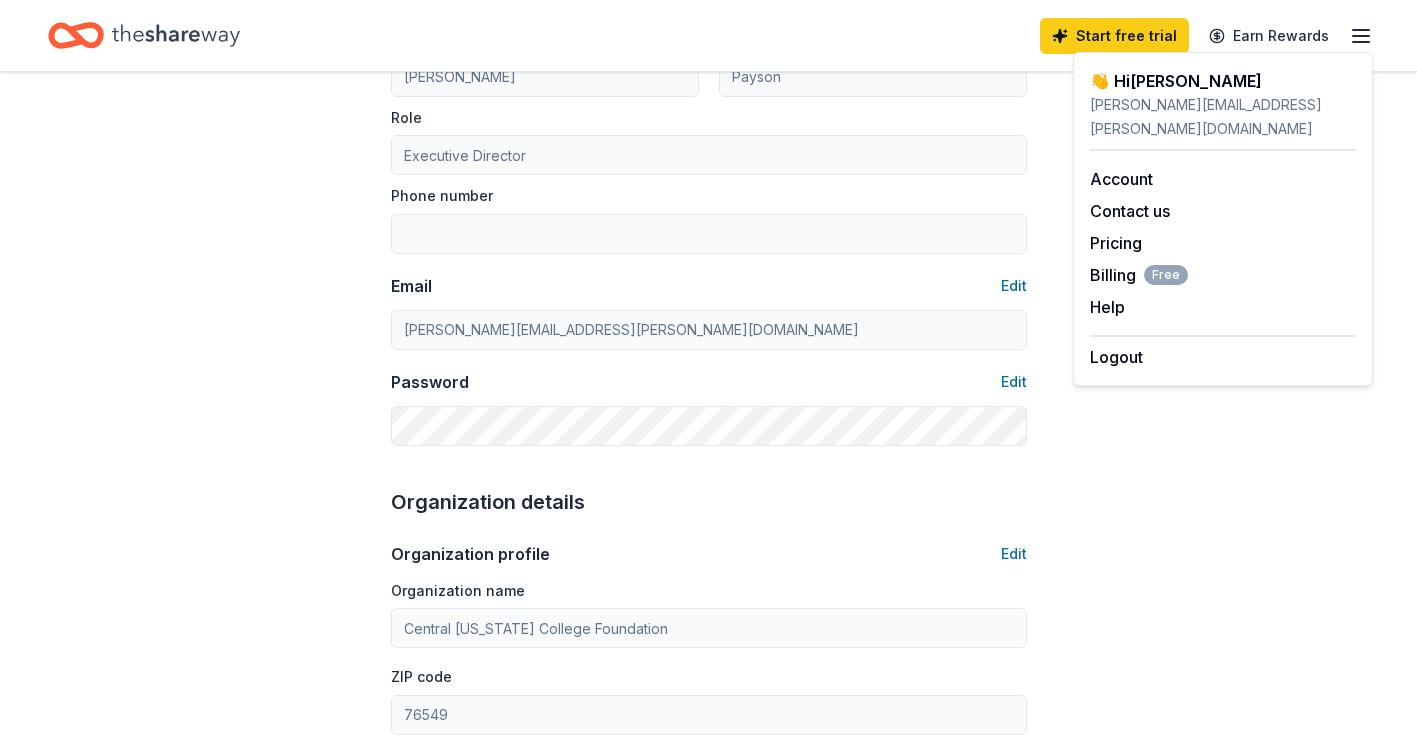 scroll, scrollTop: 0, scrollLeft: 0, axis: both 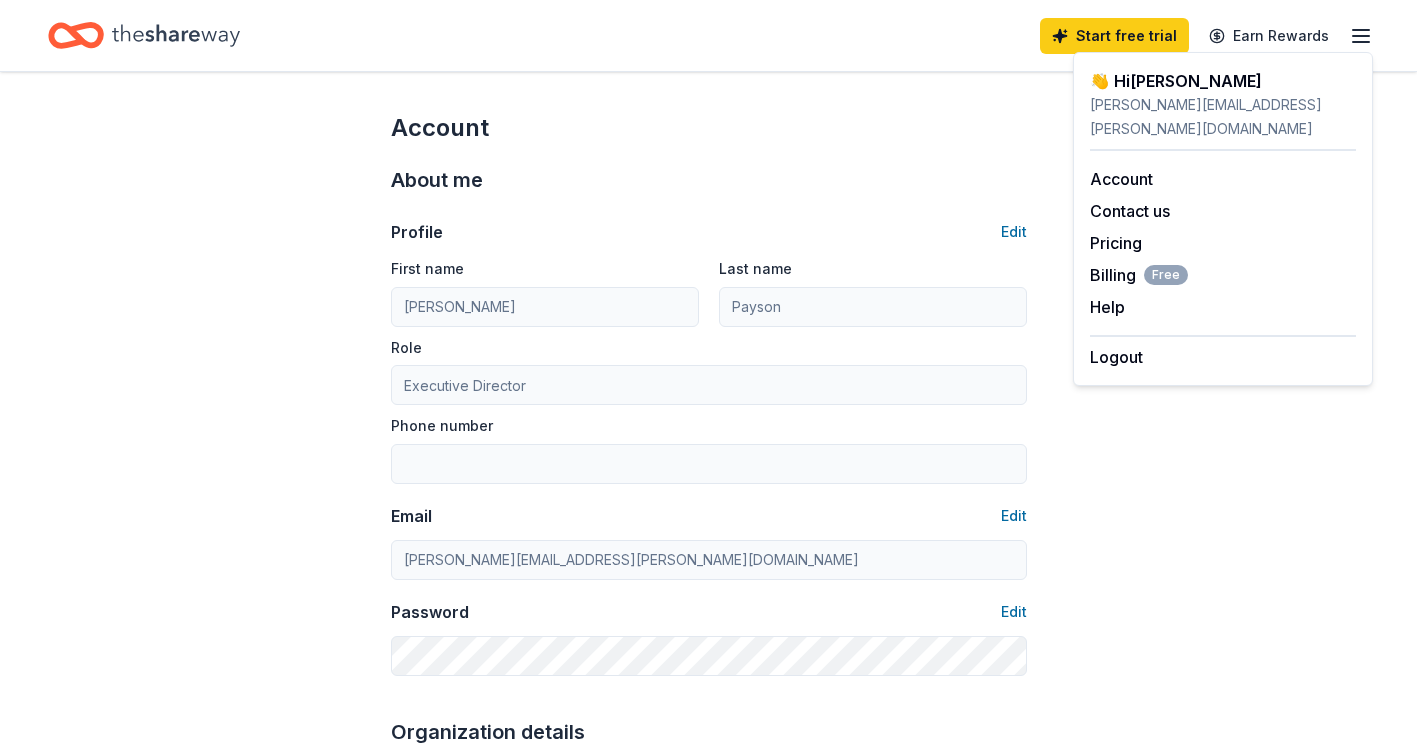 click 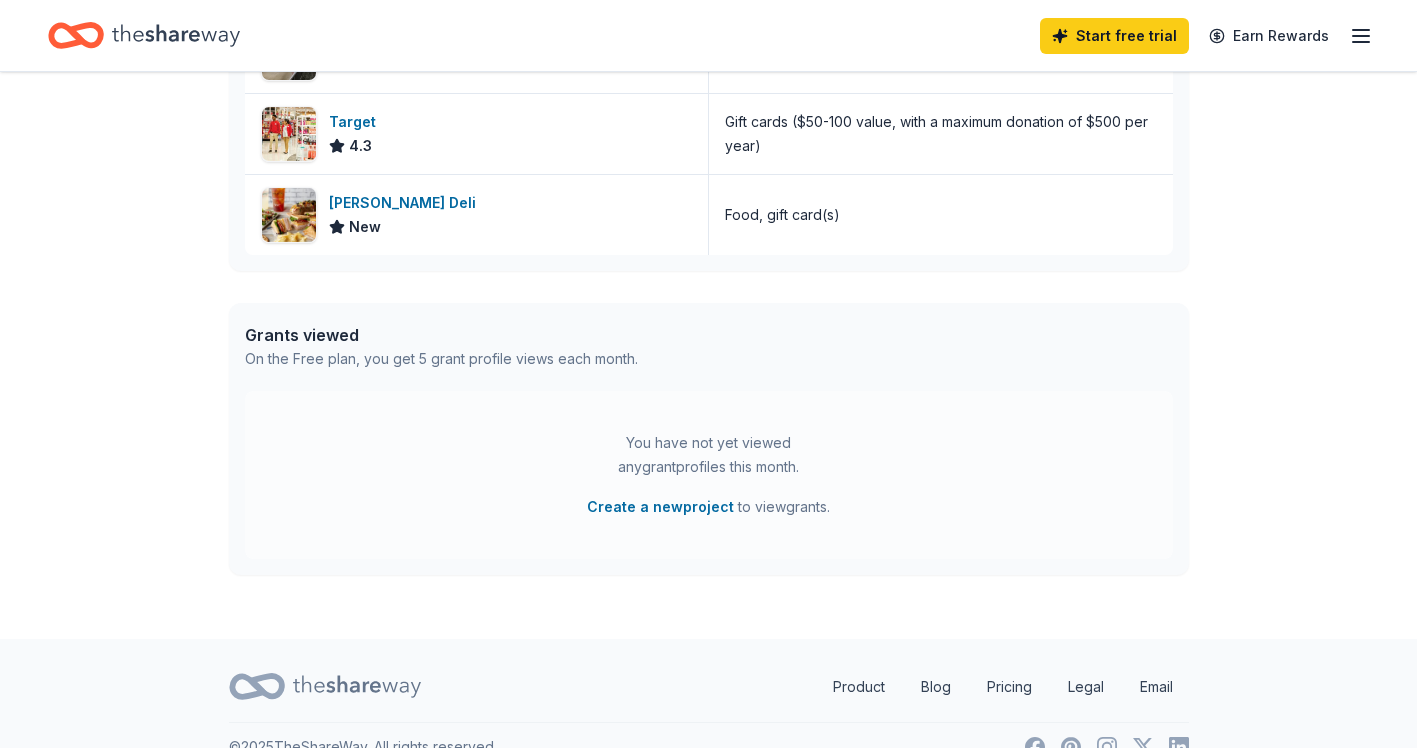 scroll, scrollTop: 872, scrollLeft: 0, axis: vertical 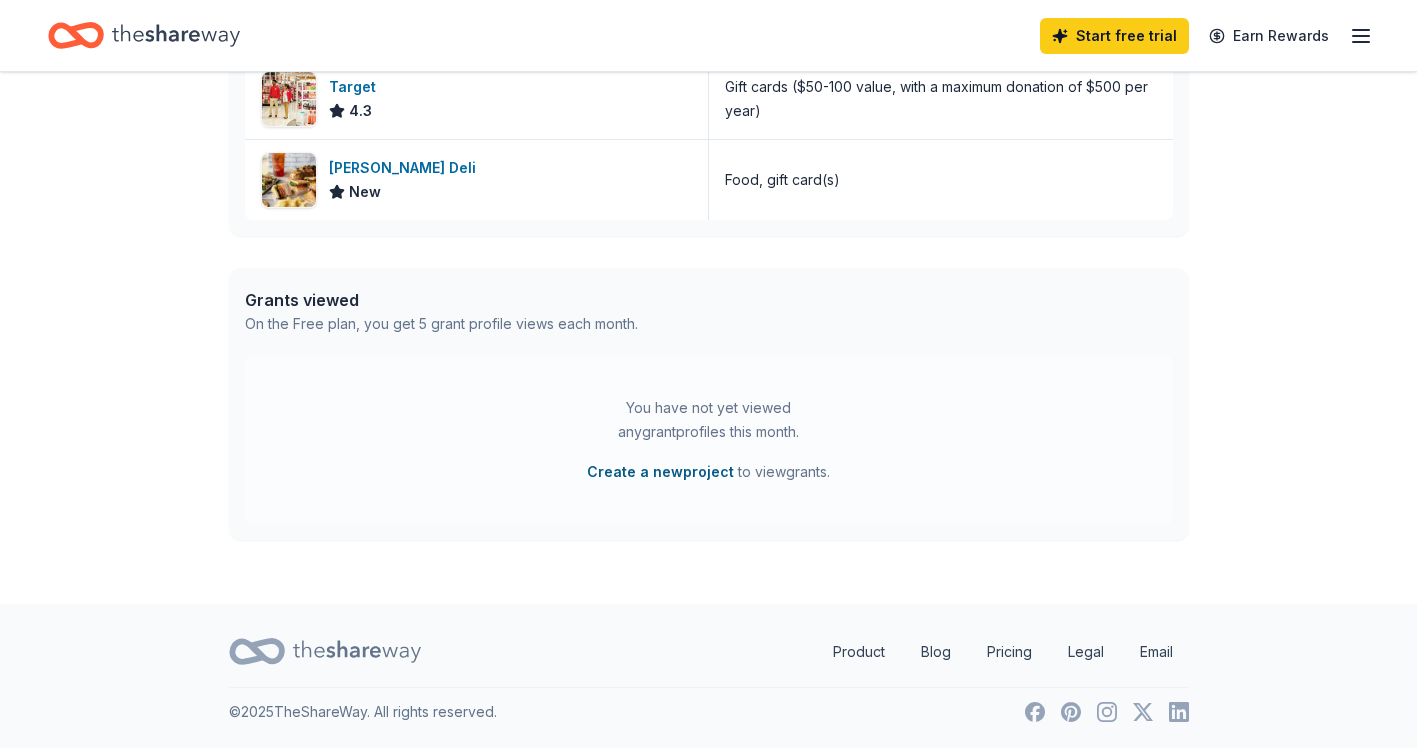 click on "Create a new  project" at bounding box center [660, 472] 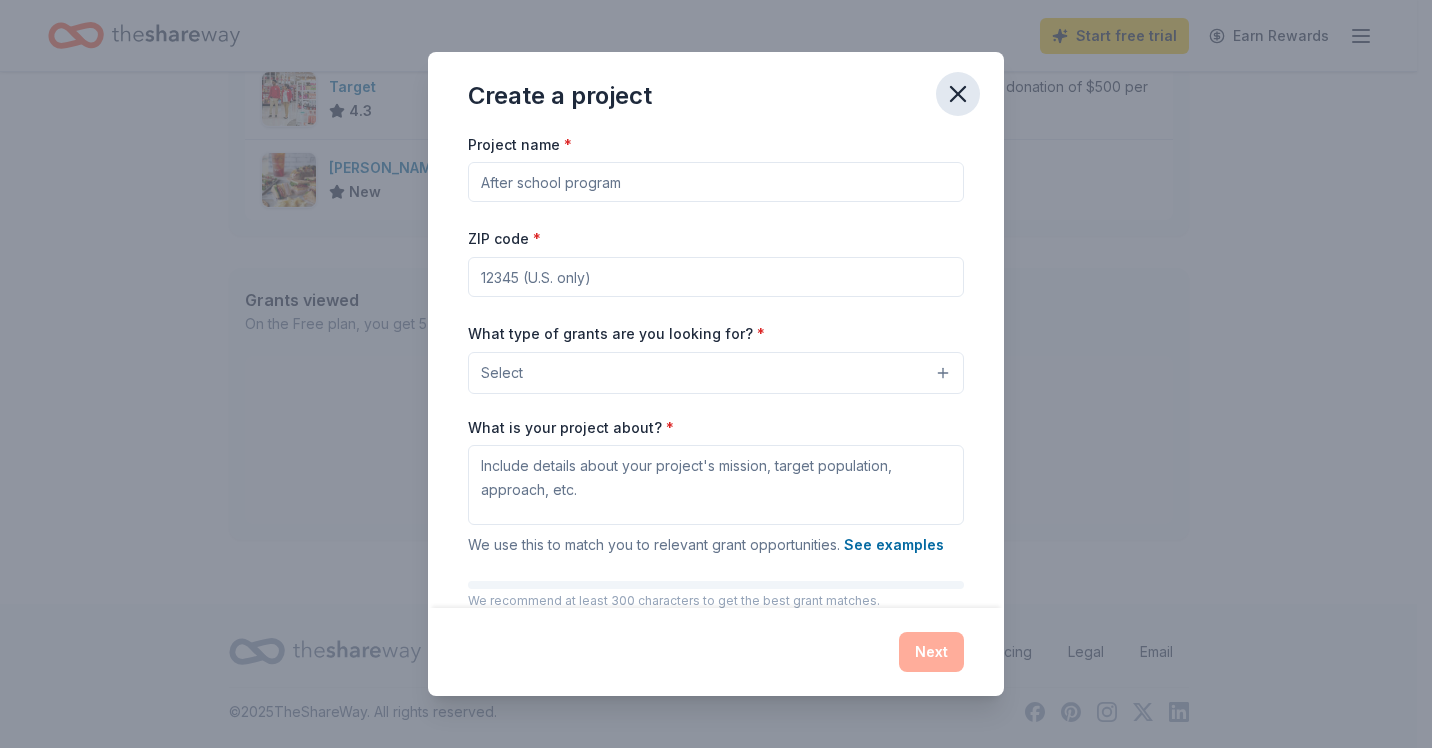 click 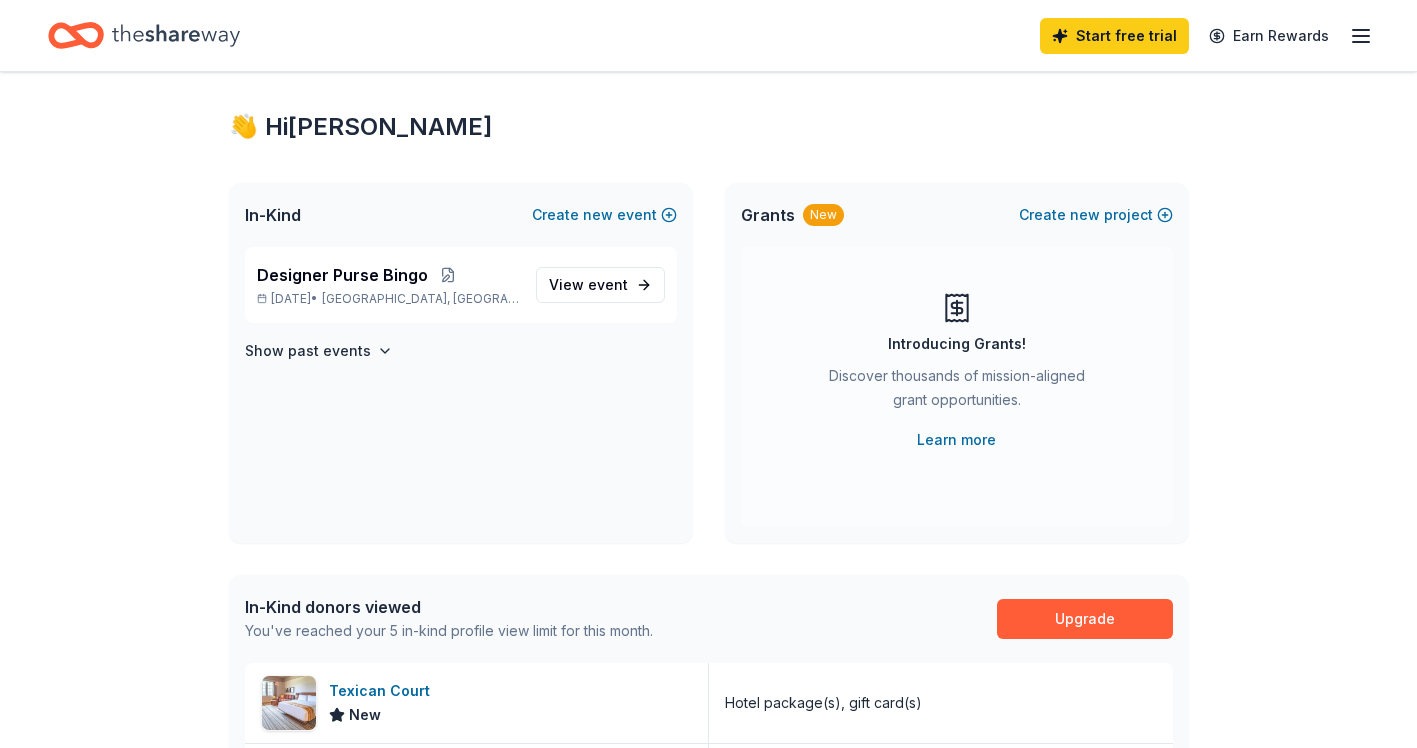 scroll, scrollTop: 0, scrollLeft: 0, axis: both 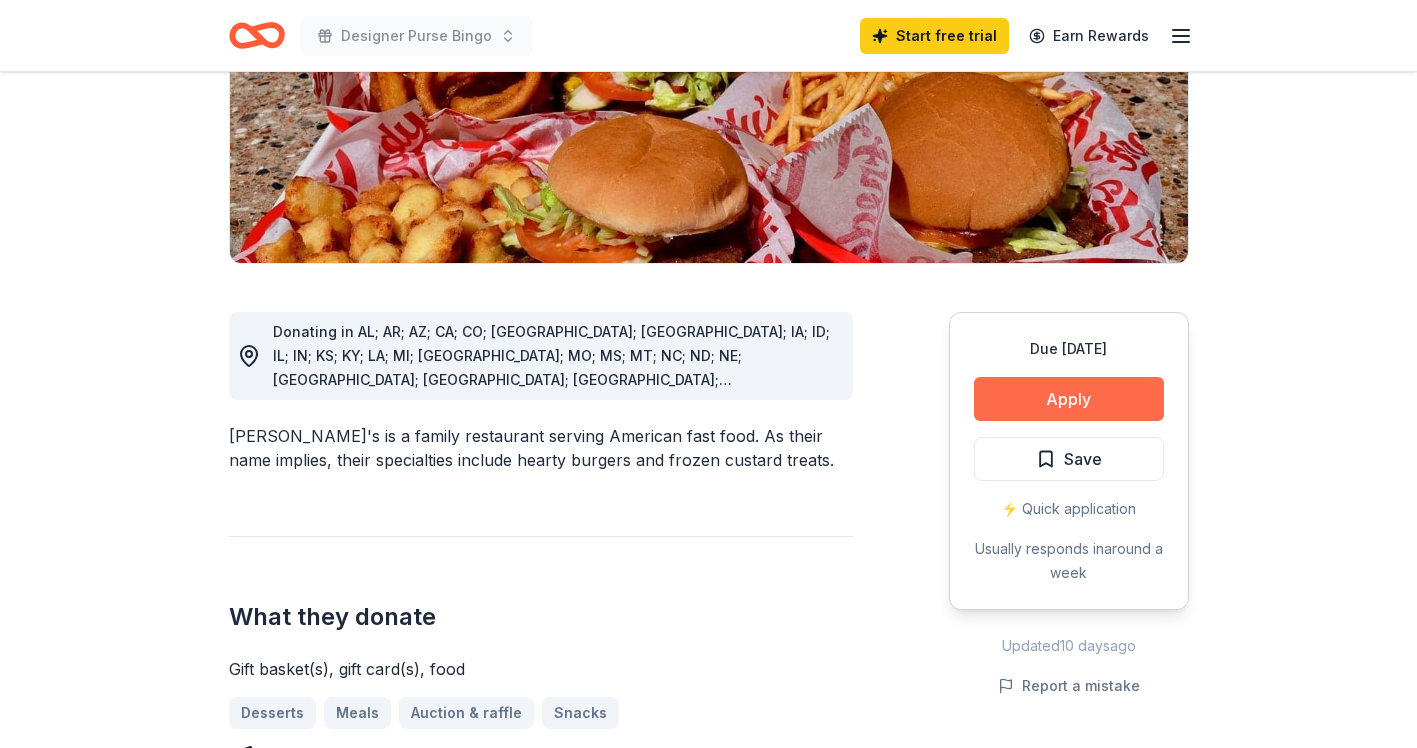 click on "Apply" at bounding box center (1069, 399) 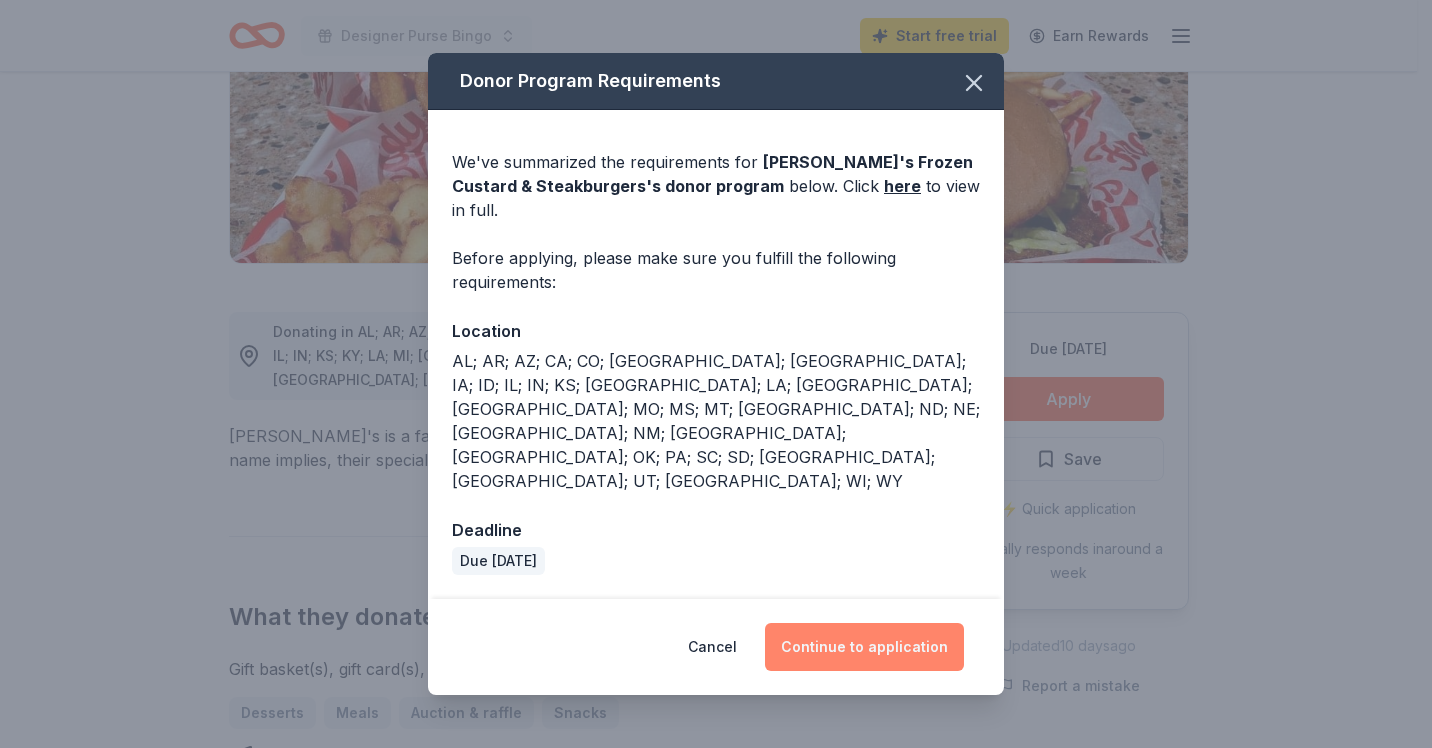 click on "Continue to application" at bounding box center (864, 647) 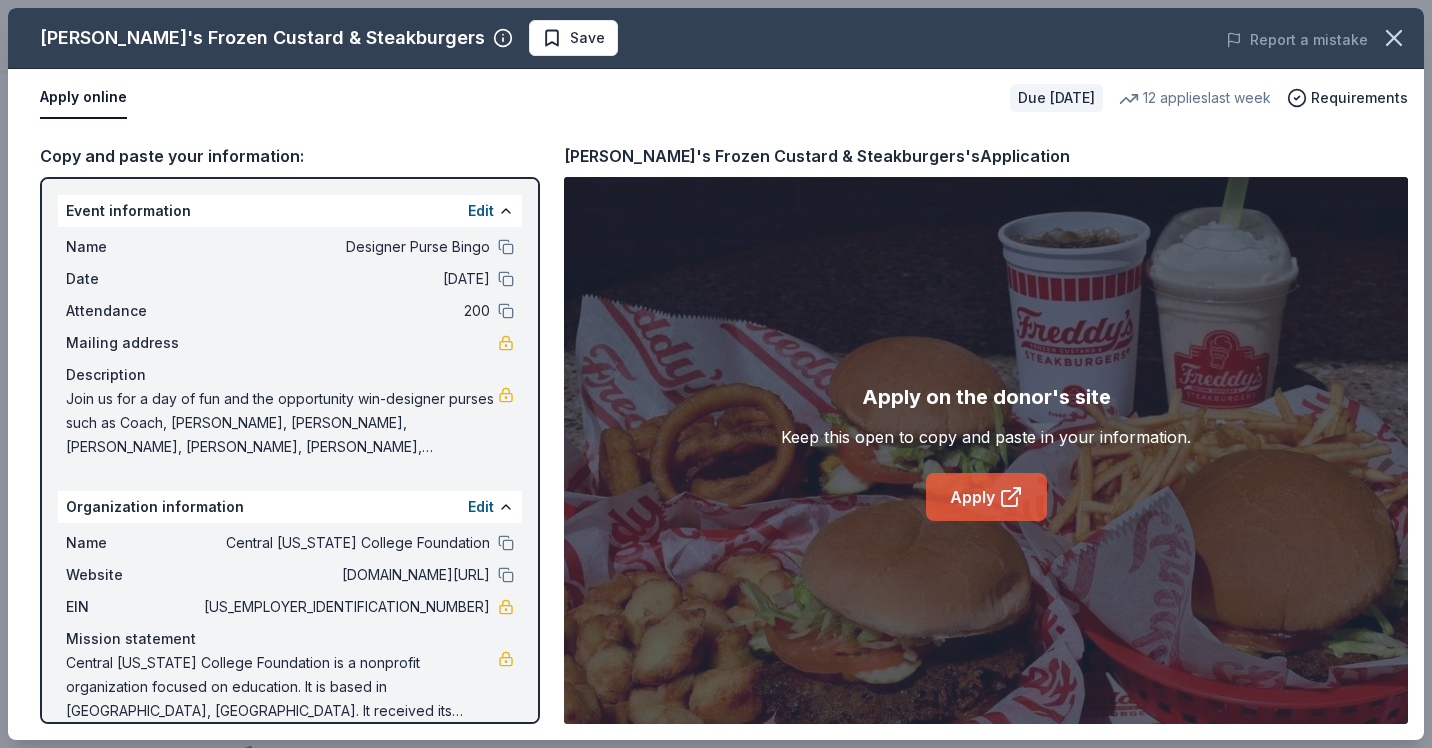 click on "Apply" at bounding box center [986, 497] 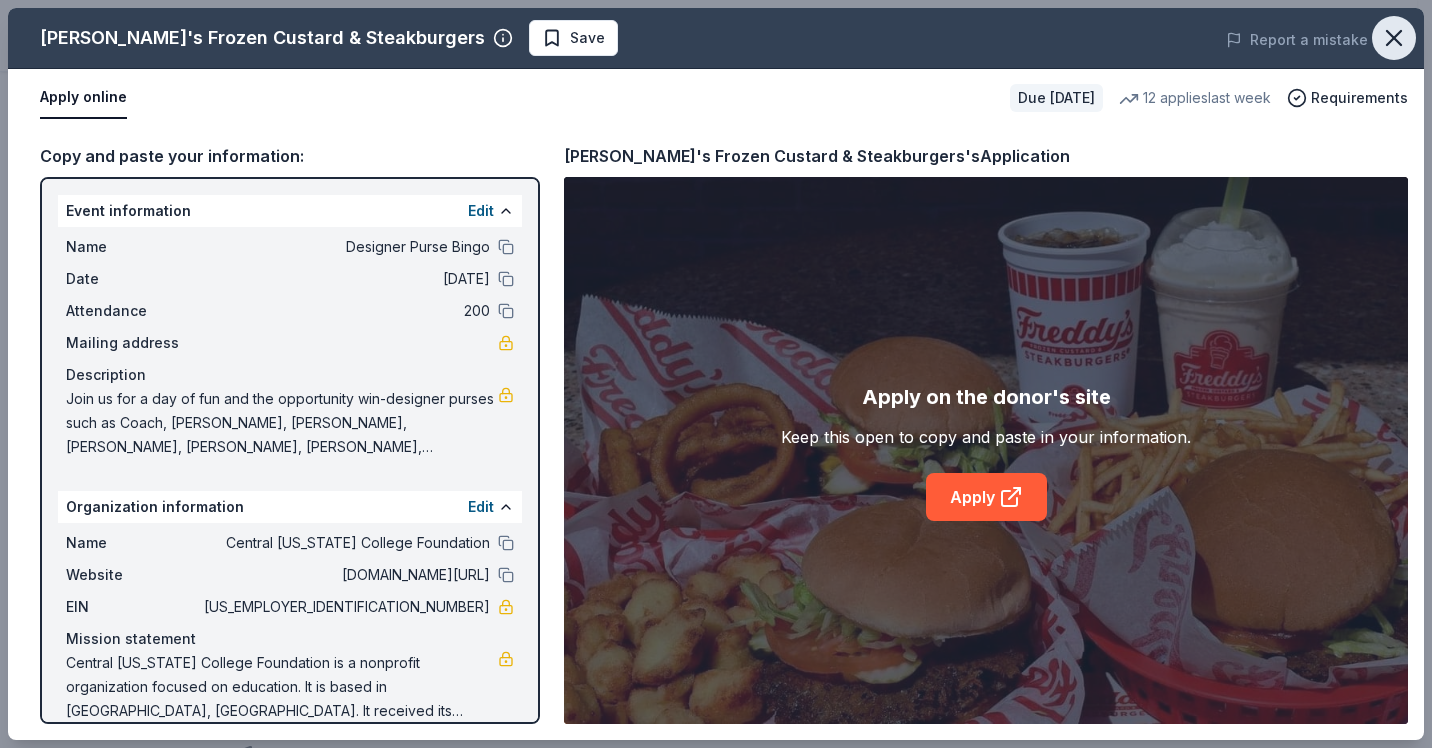 click 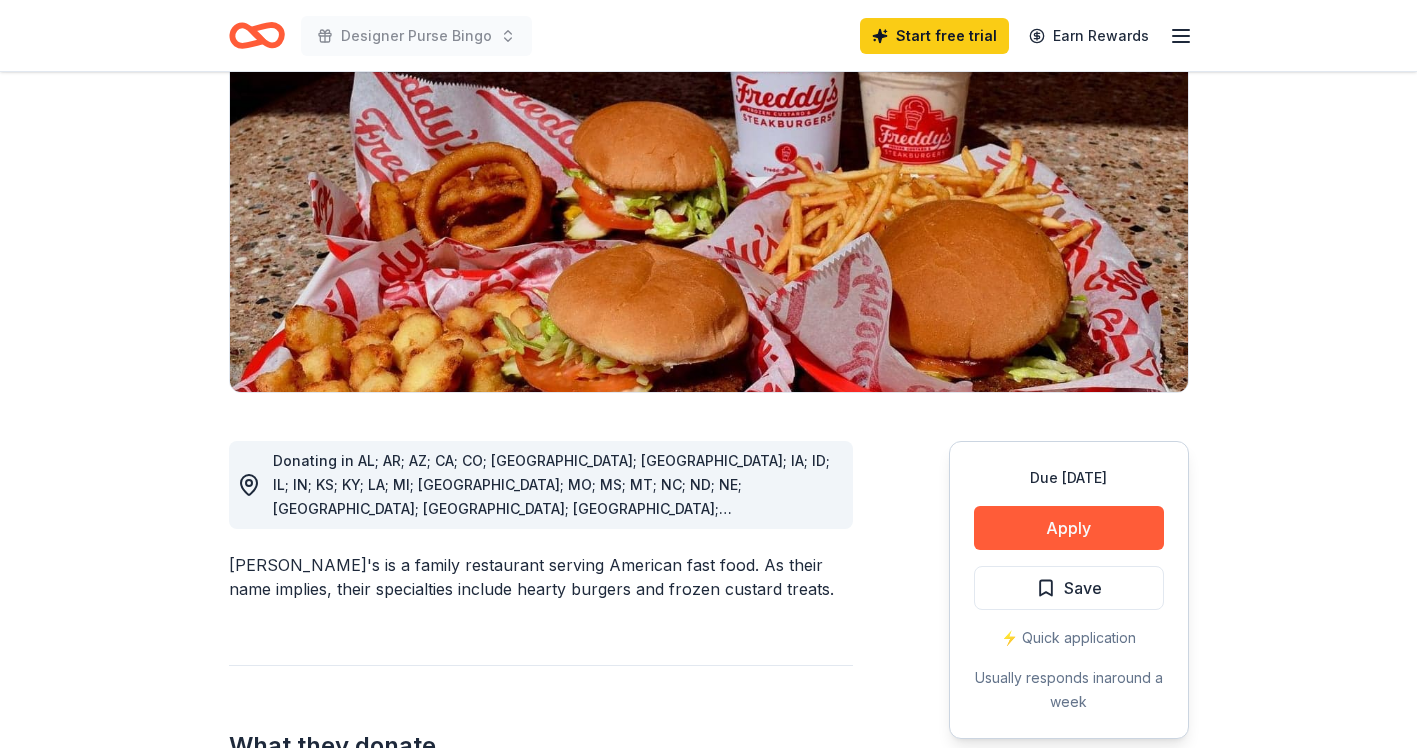 scroll, scrollTop: 0, scrollLeft: 0, axis: both 